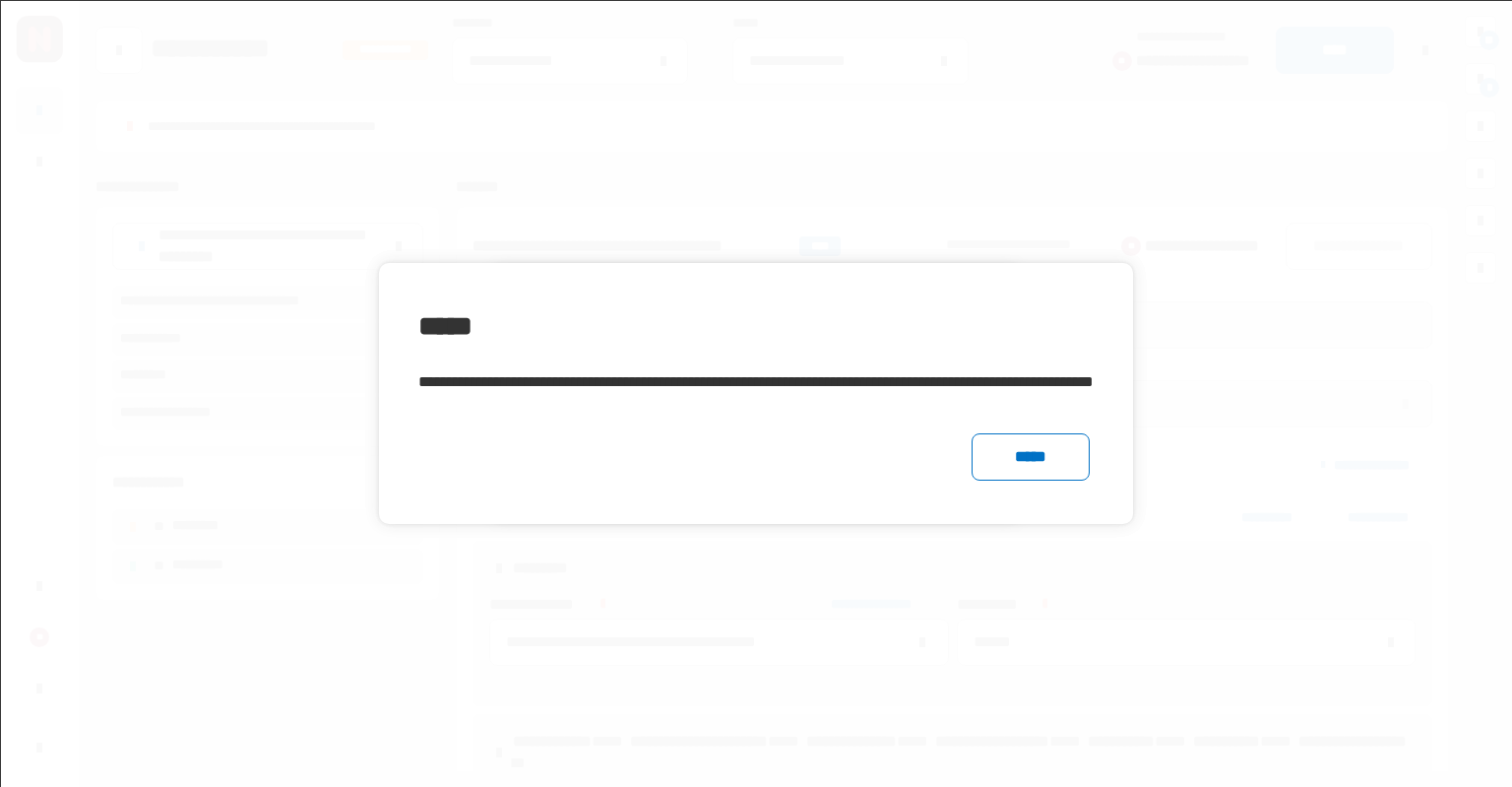 scroll, scrollTop: 0, scrollLeft: 0, axis: both 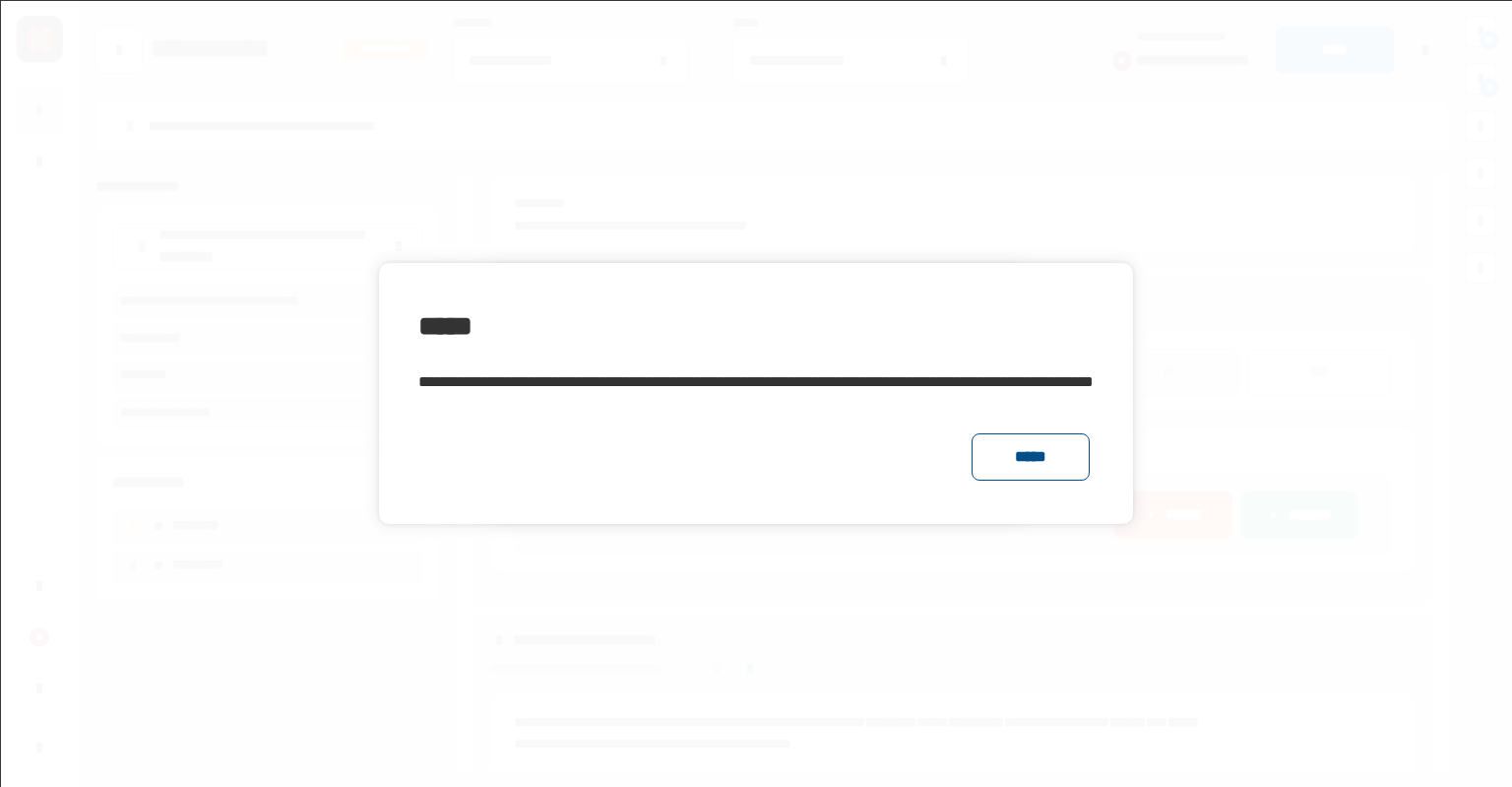 click on "*****" 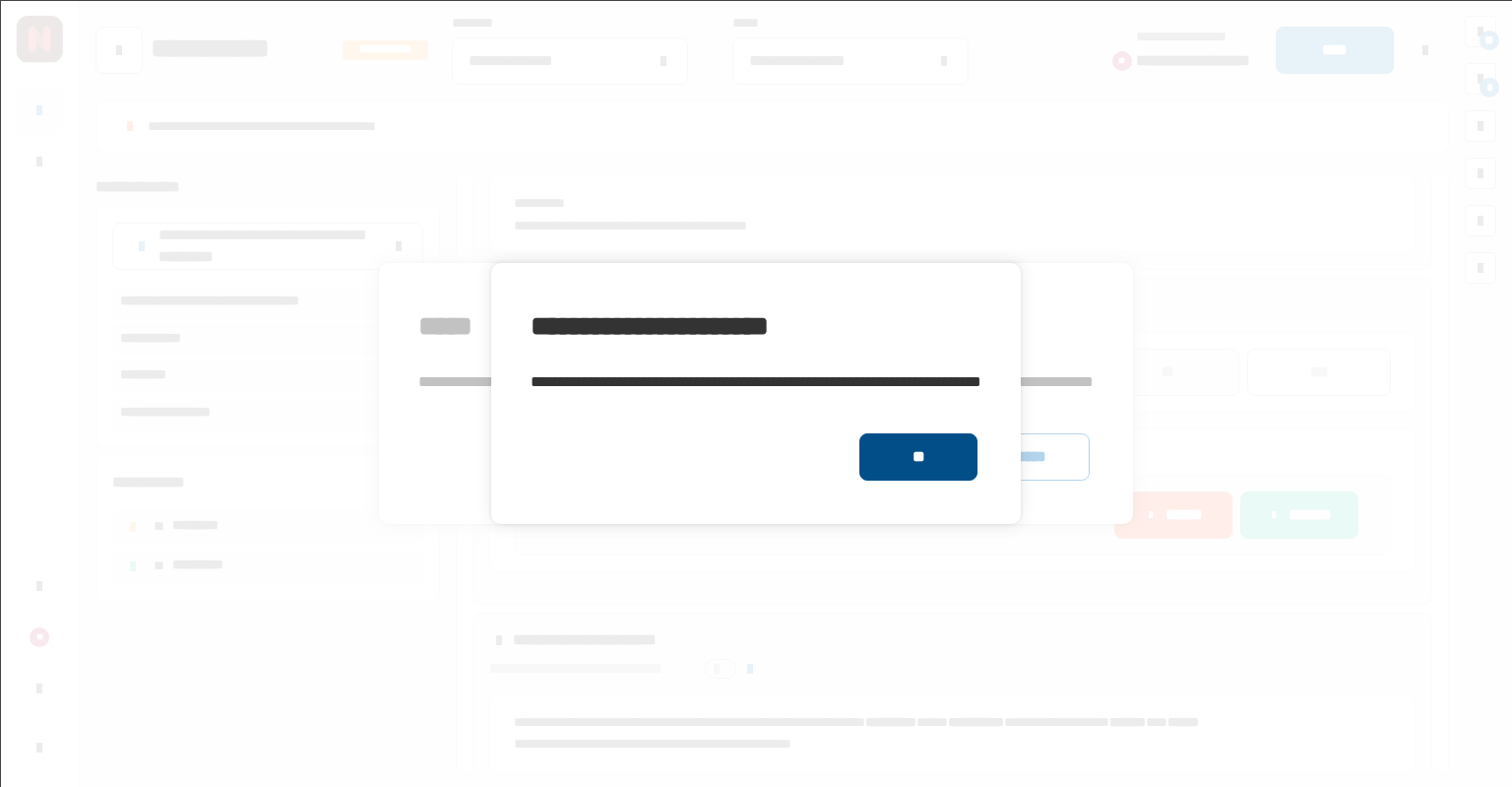 click on "**" 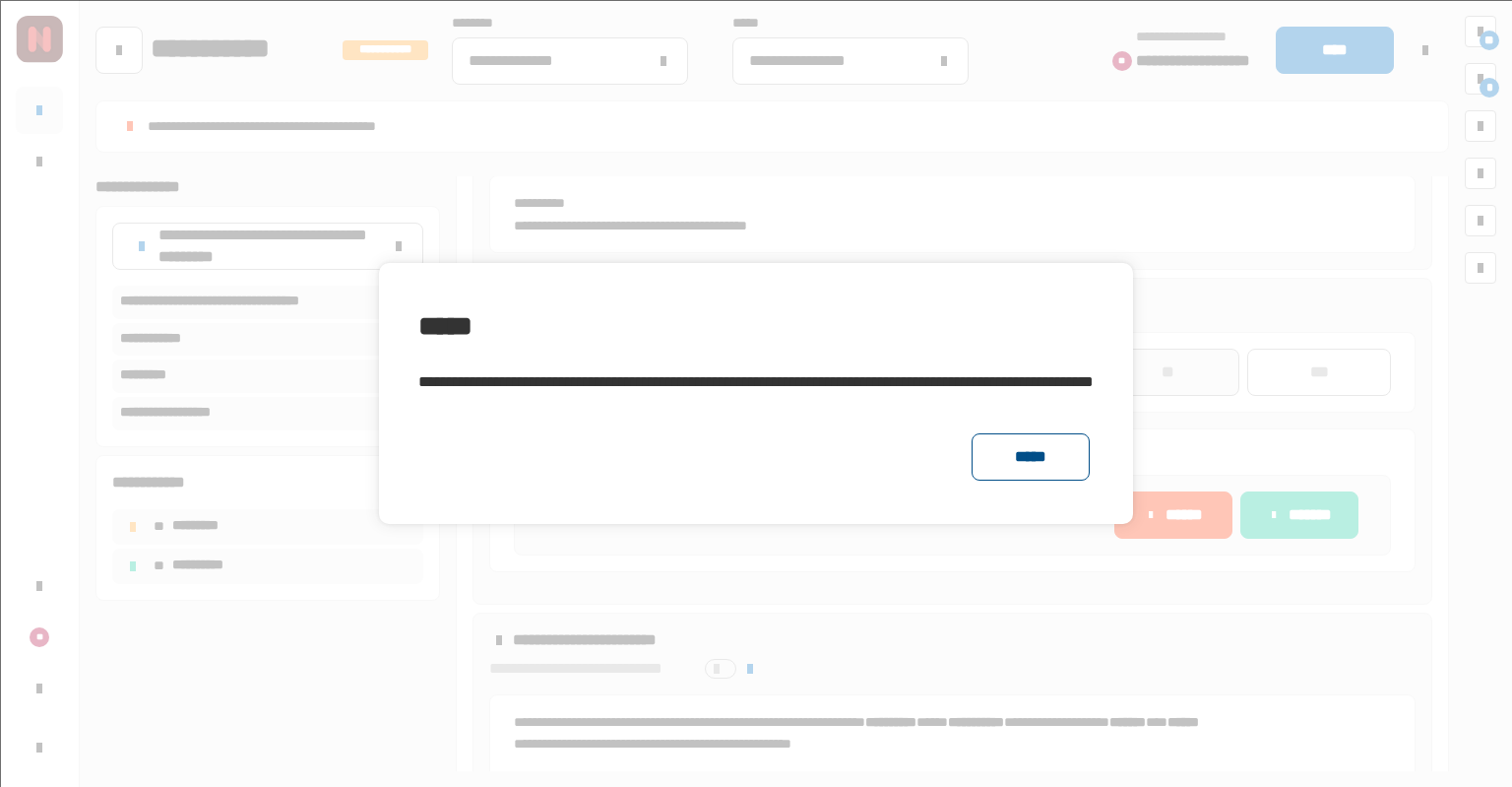click on "*****" 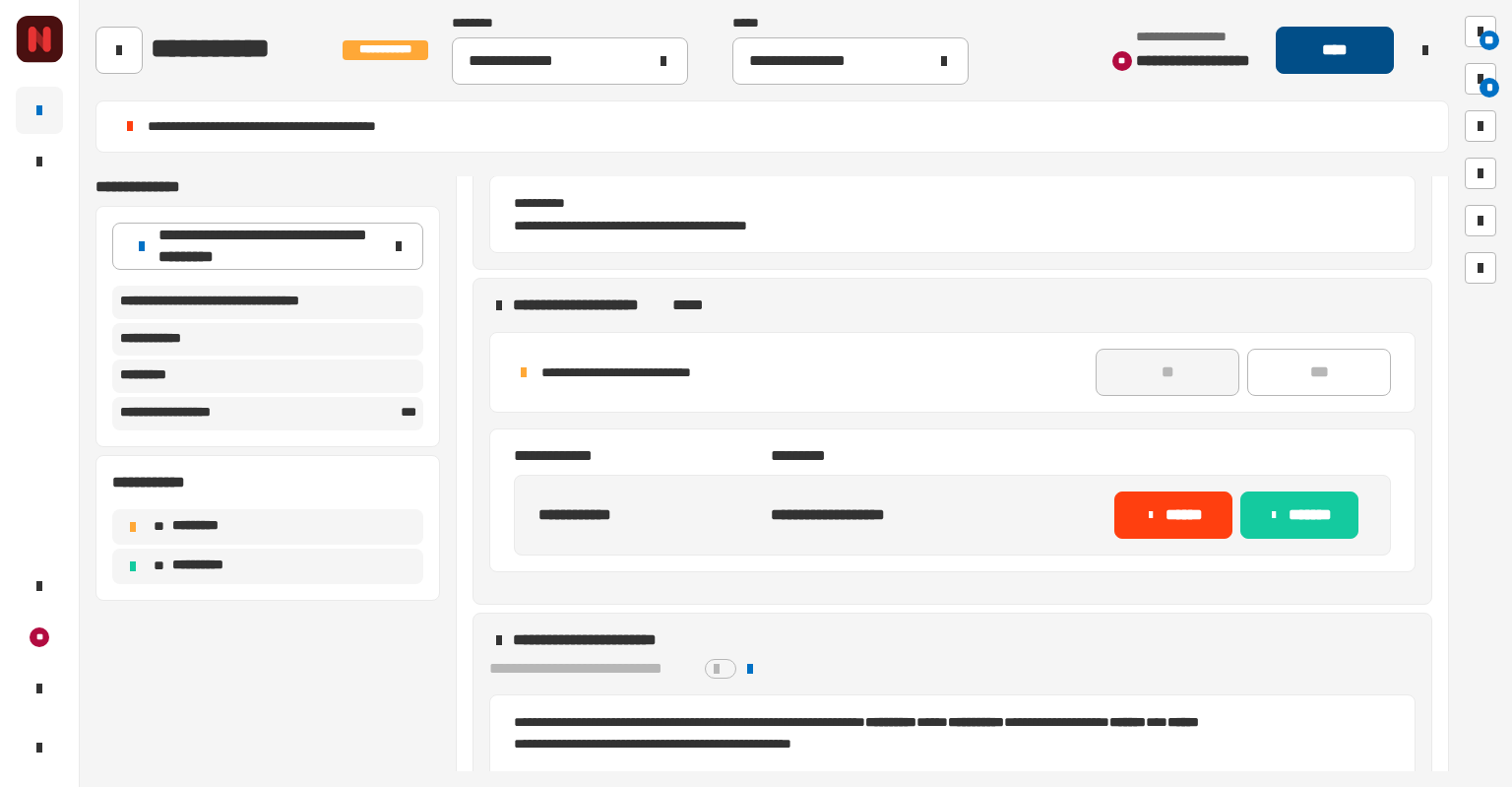 click on "****" 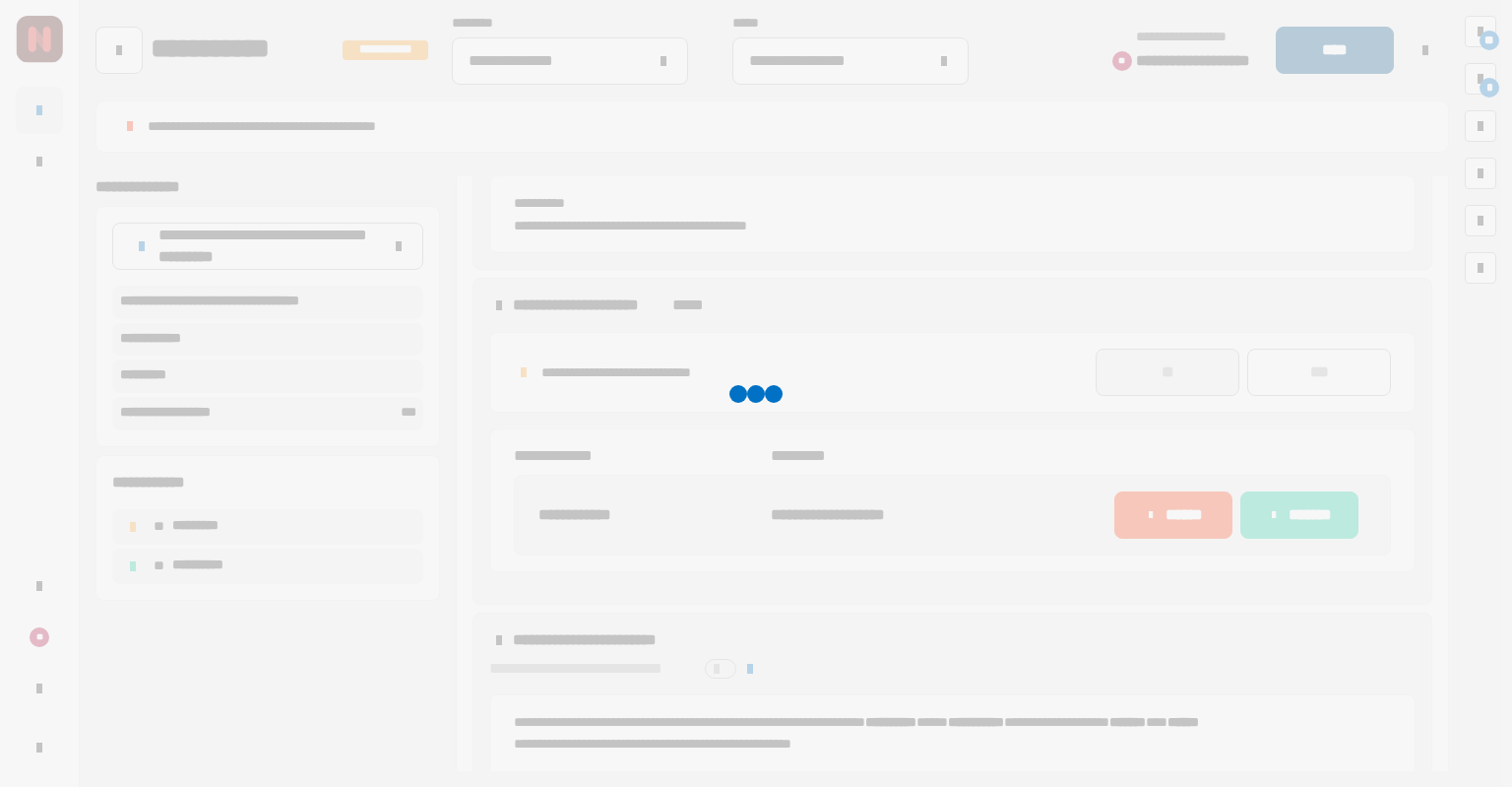 scroll, scrollTop: 3195, scrollLeft: 0, axis: vertical 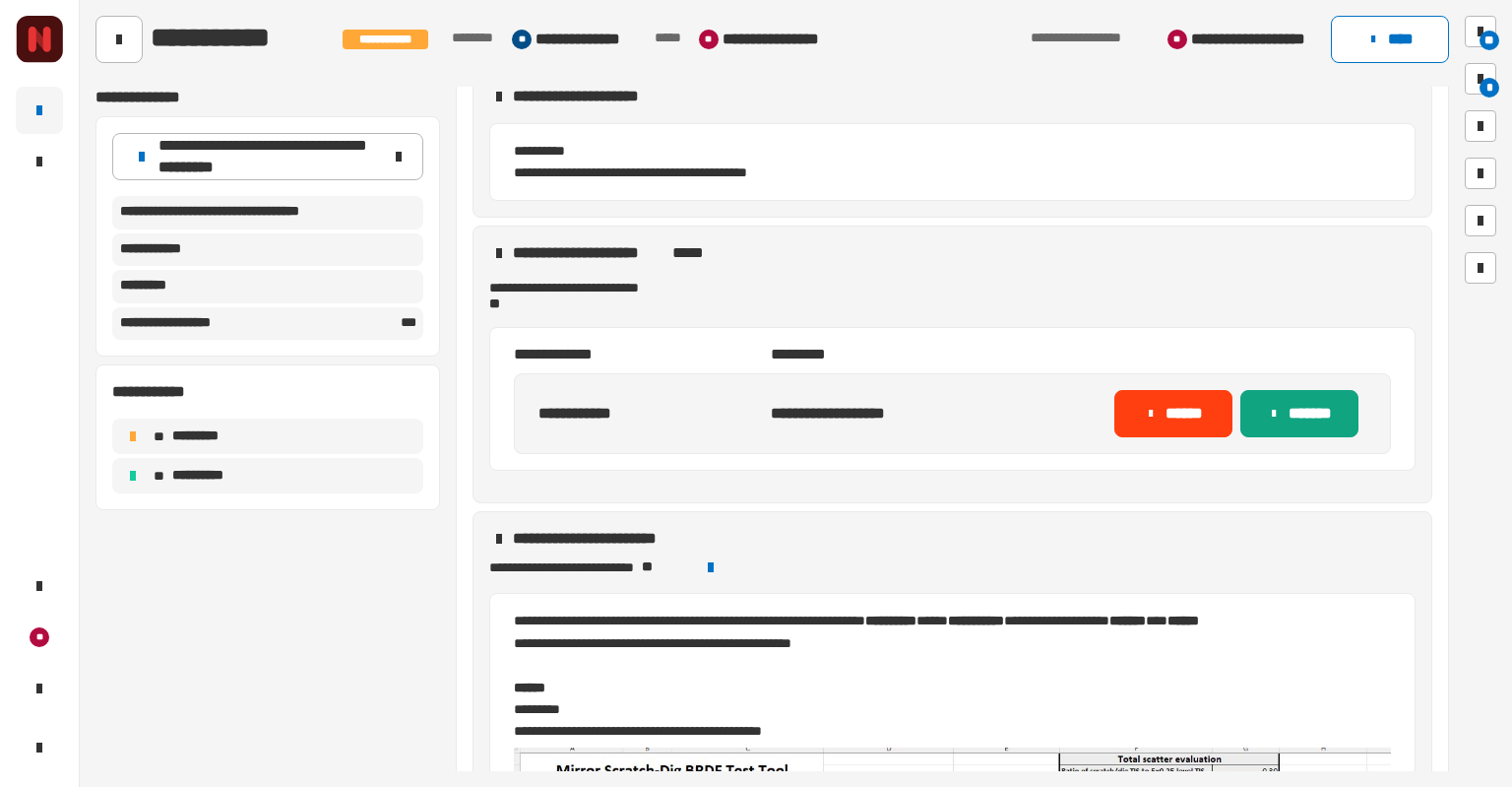 click on "*******" 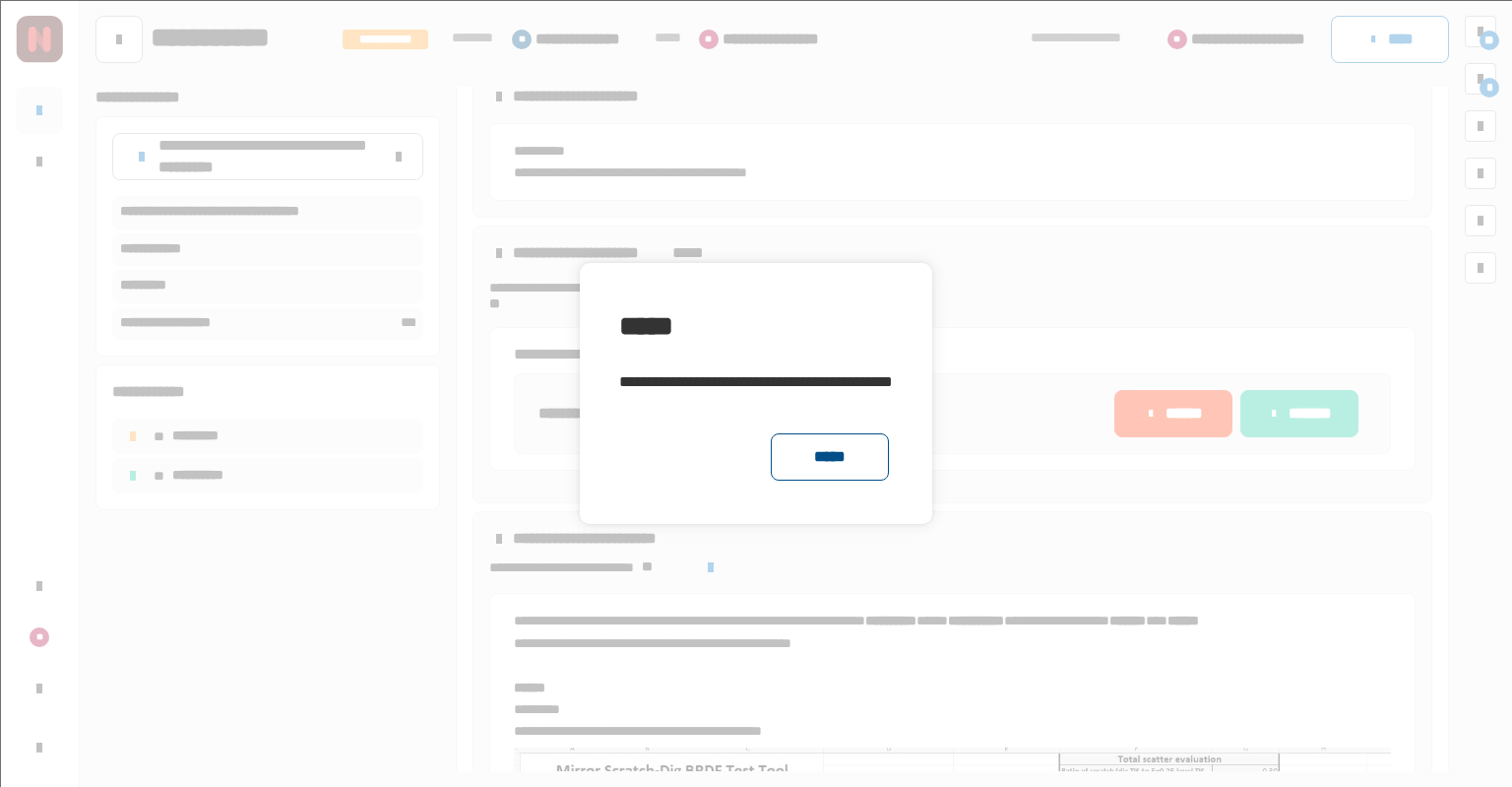 click on "*****" 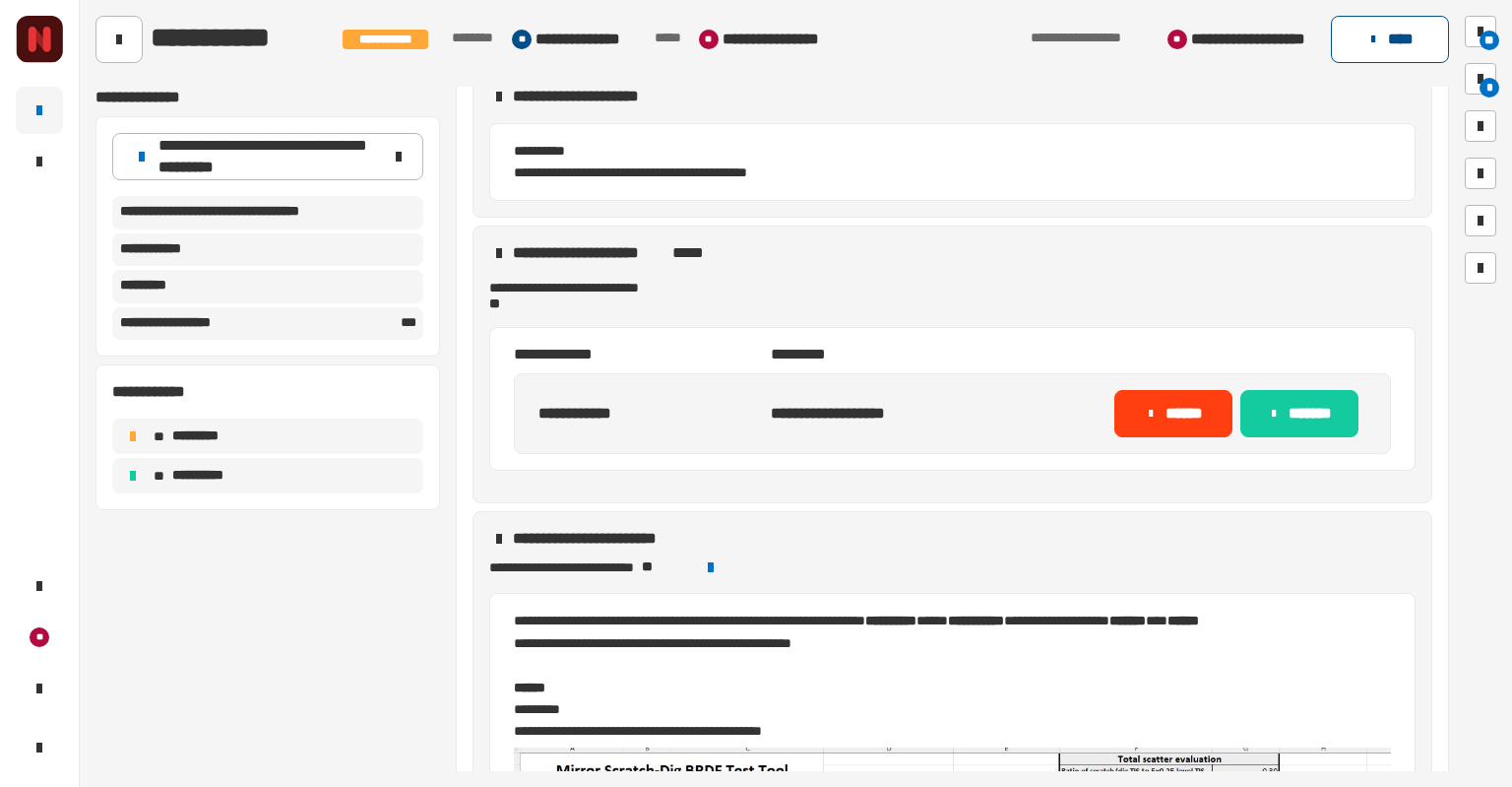 click on "****" 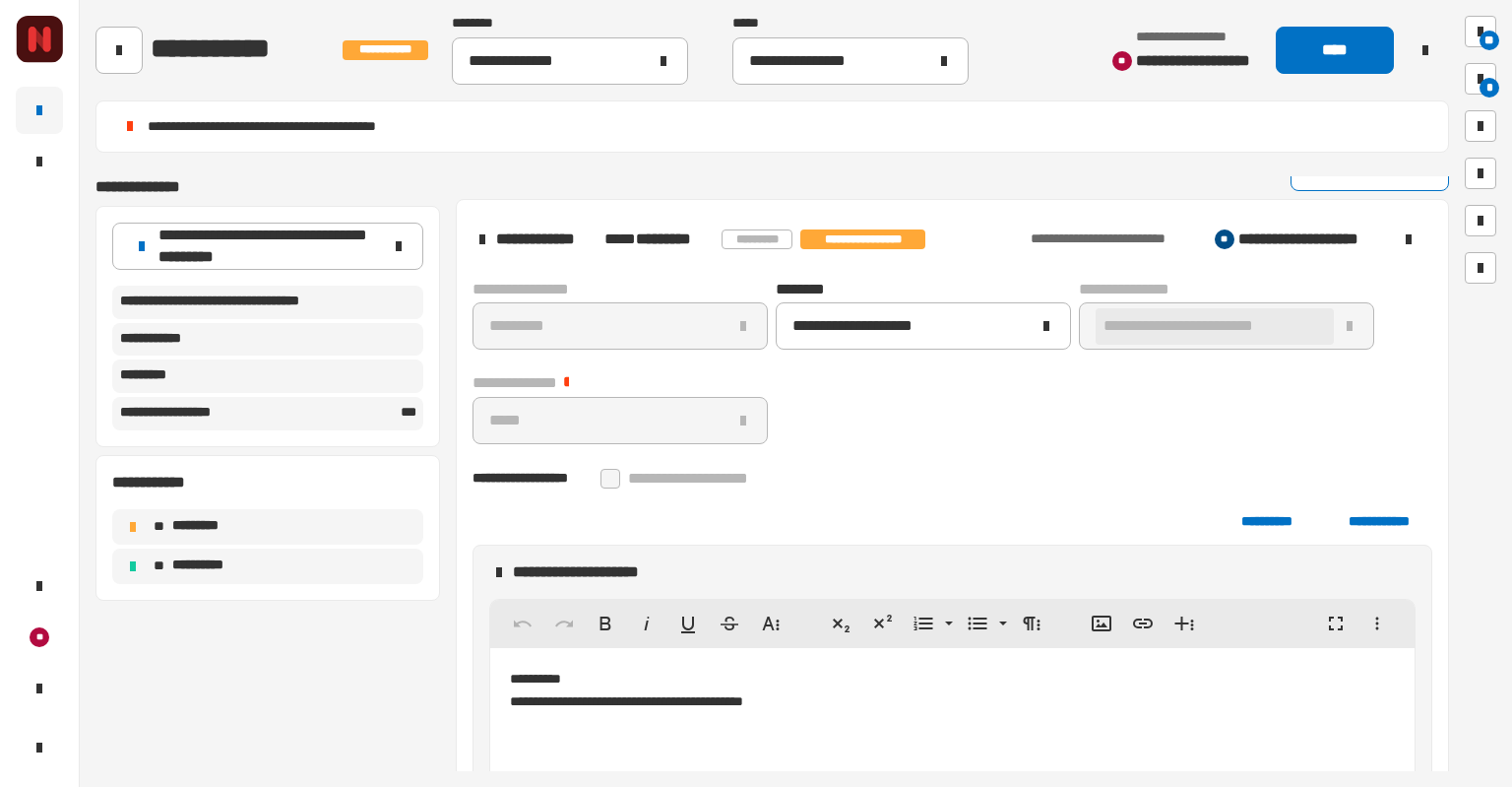 scroll, scrollTop: 3360, scrollLeft: 0, axis: vertical 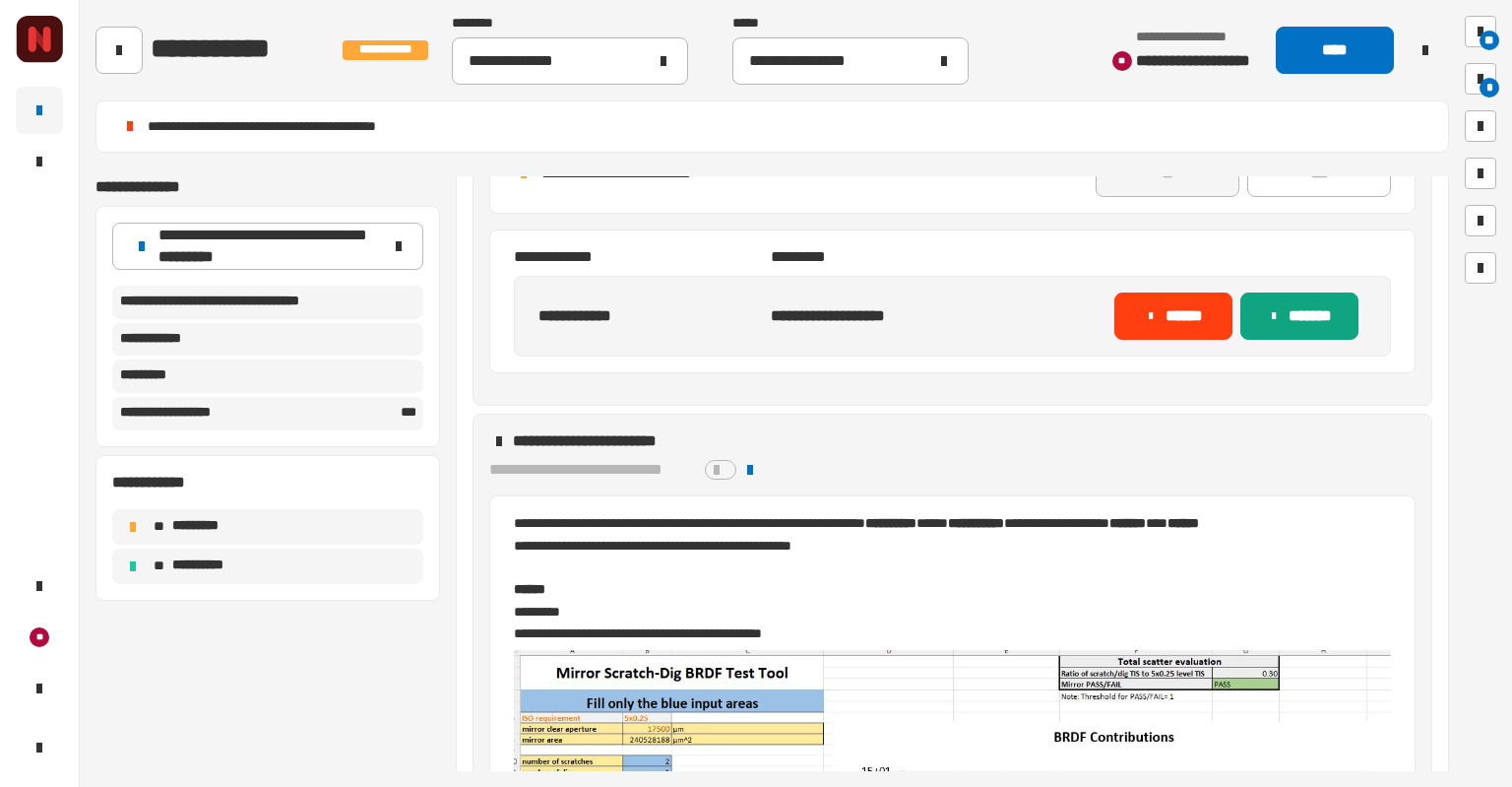 click on "*******" 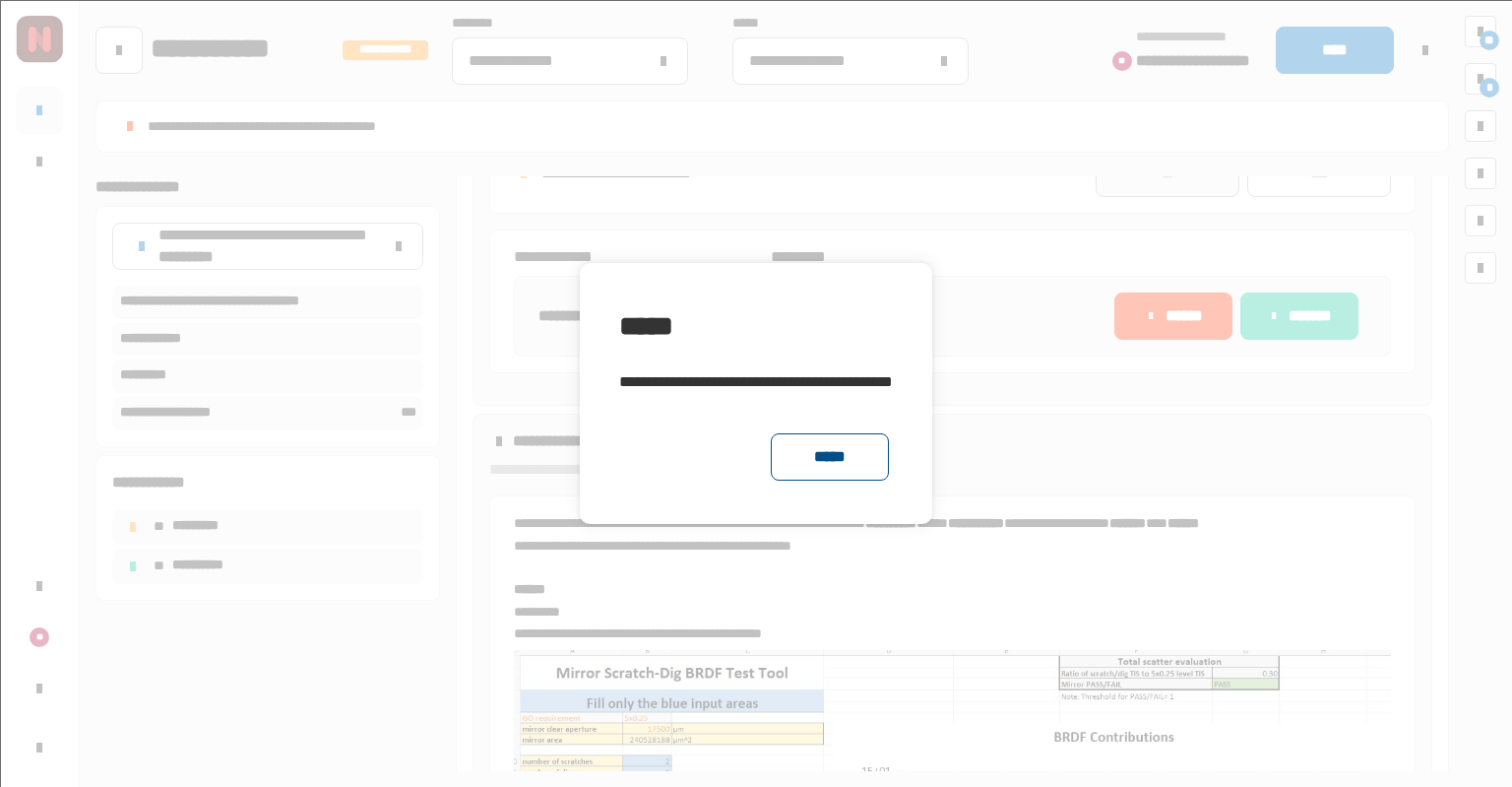 click on "*****" 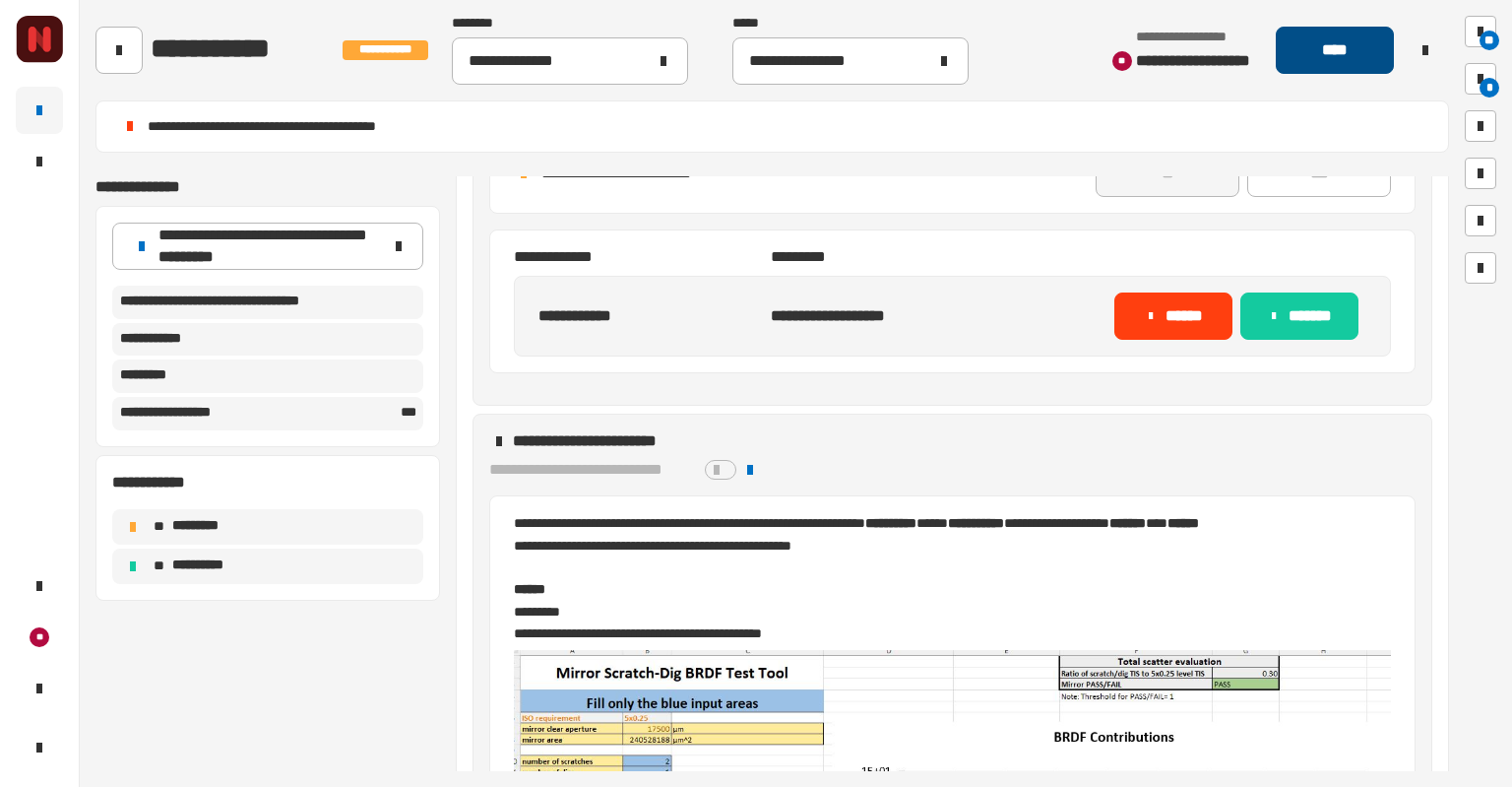 click on "****" 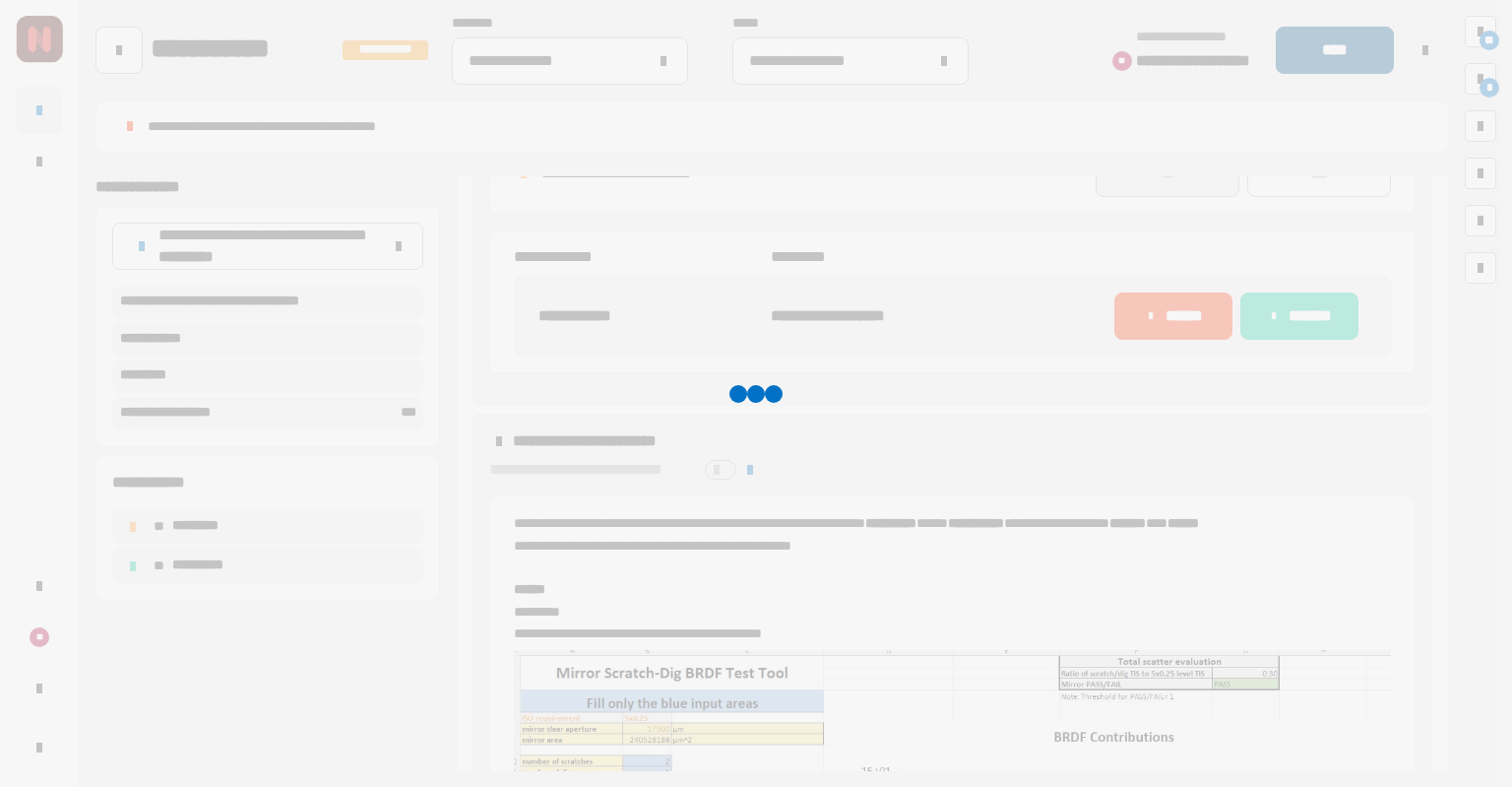scroll, scrollTop: 3163, scrollLeft: 0, axis: vertical 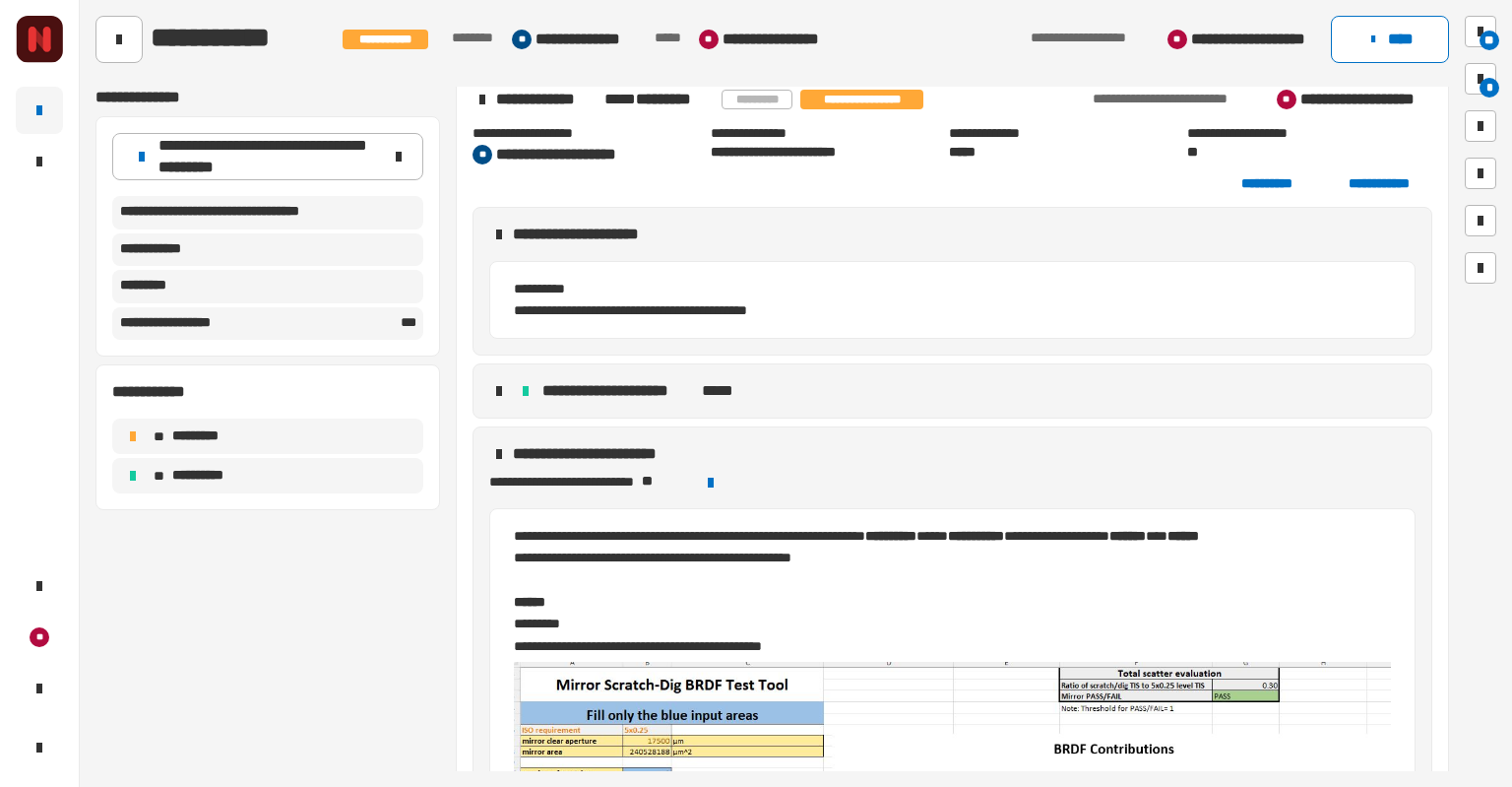click 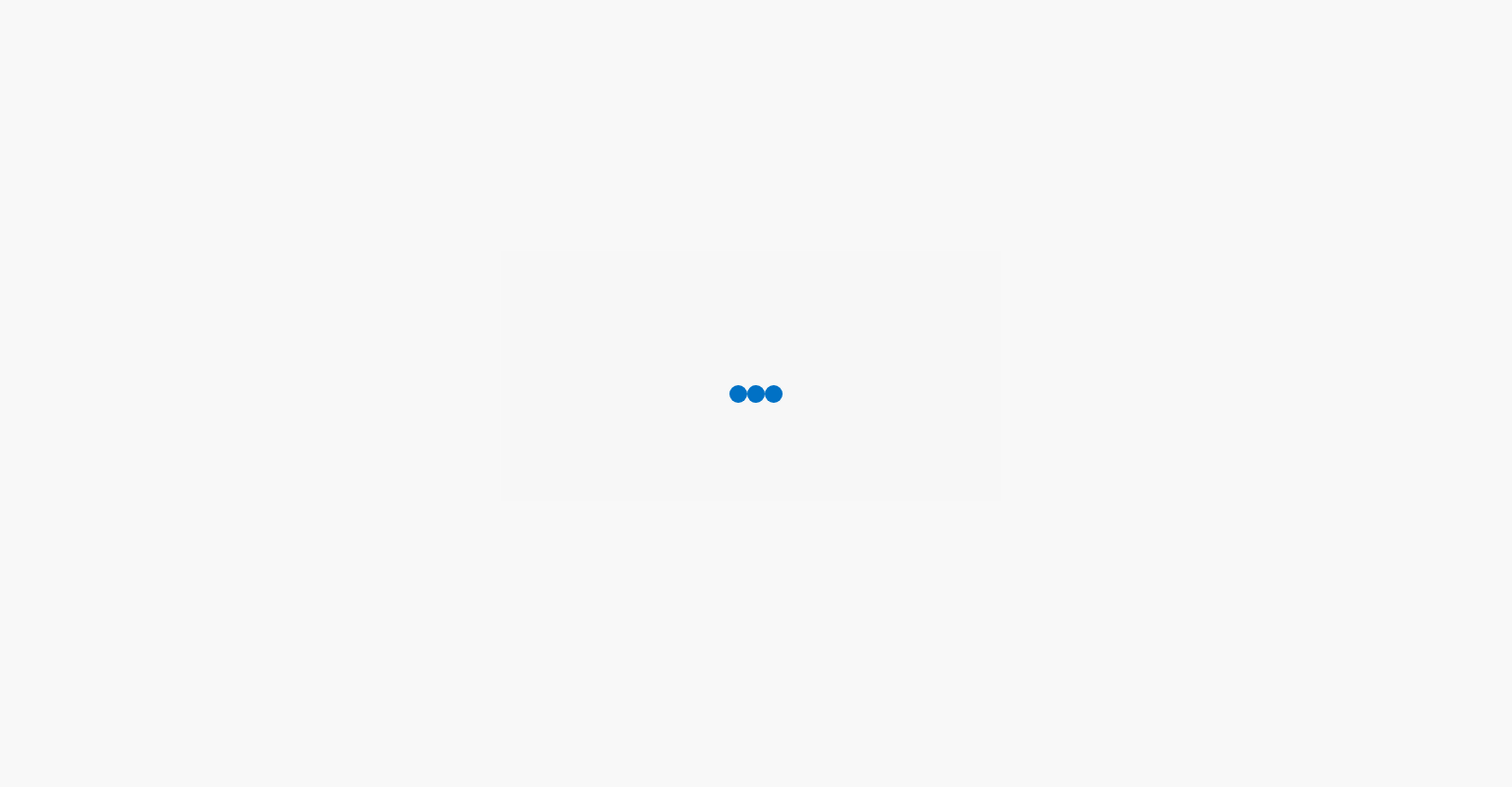 scroll, scrollTop: 0, scrollLeft: 0, axis: both 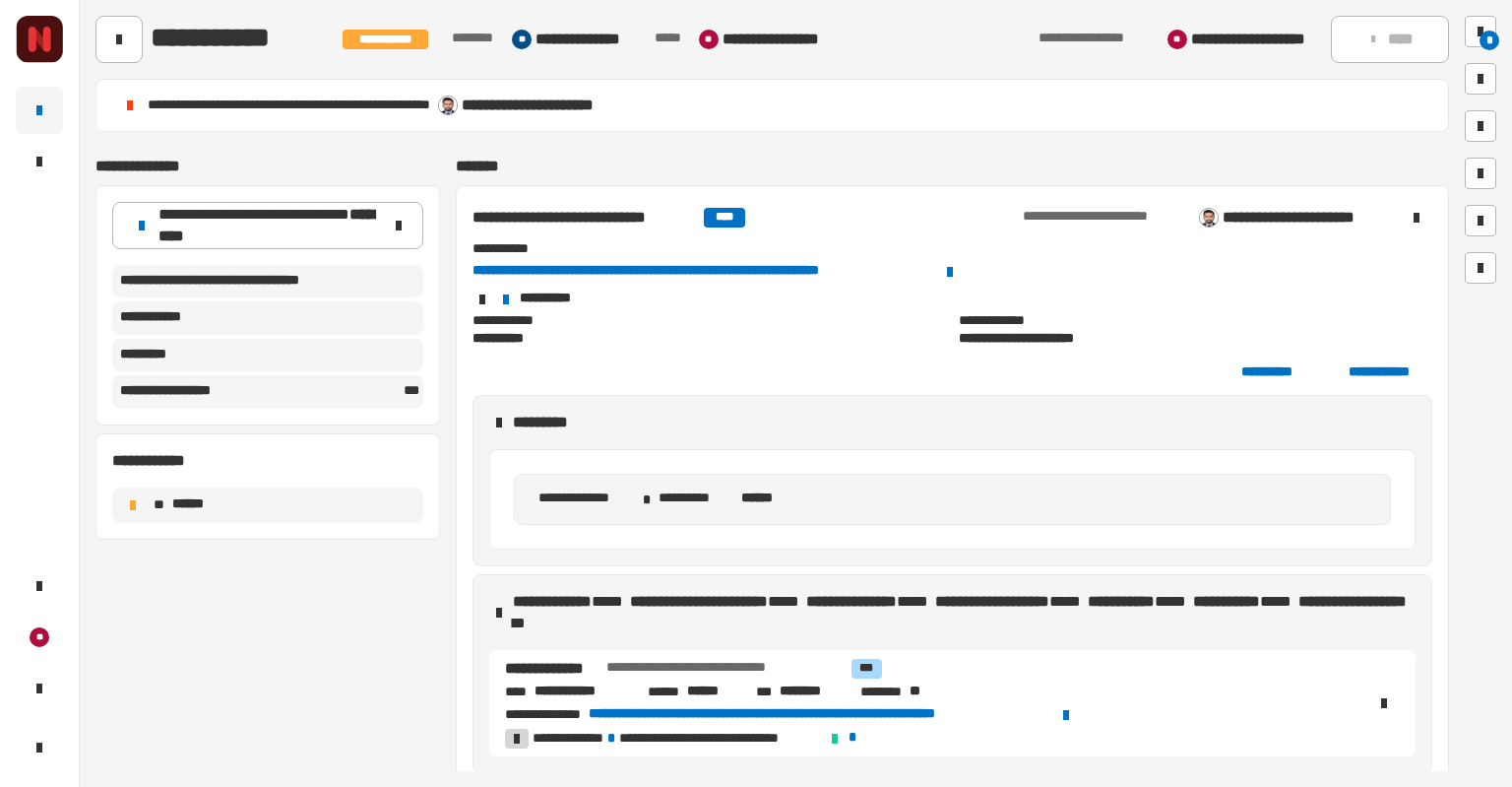 click on "**********" at bounding box center [584, 218] 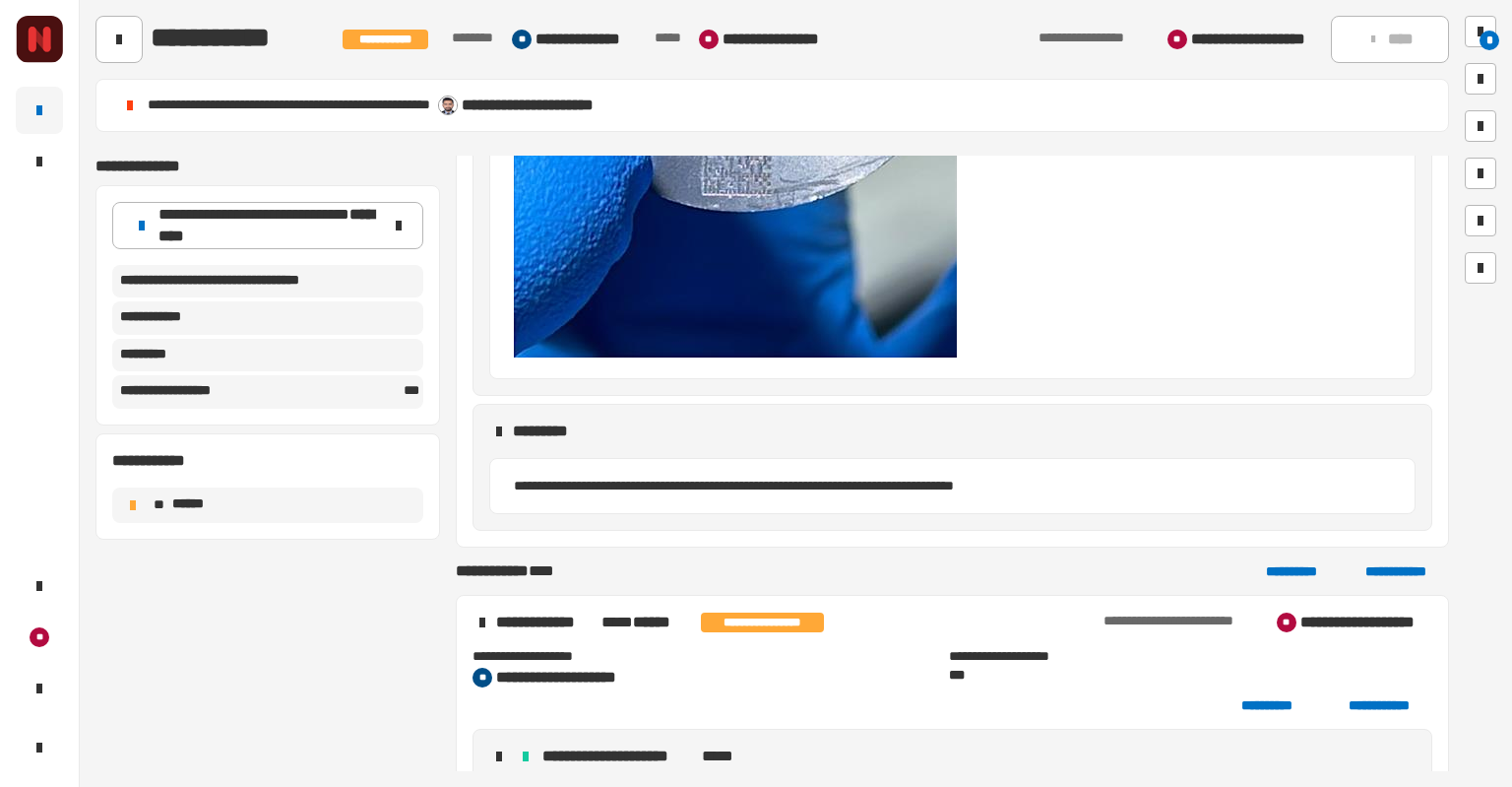 scroll, scrollTop: 1923, scrollLeft: 0, axis: vertical 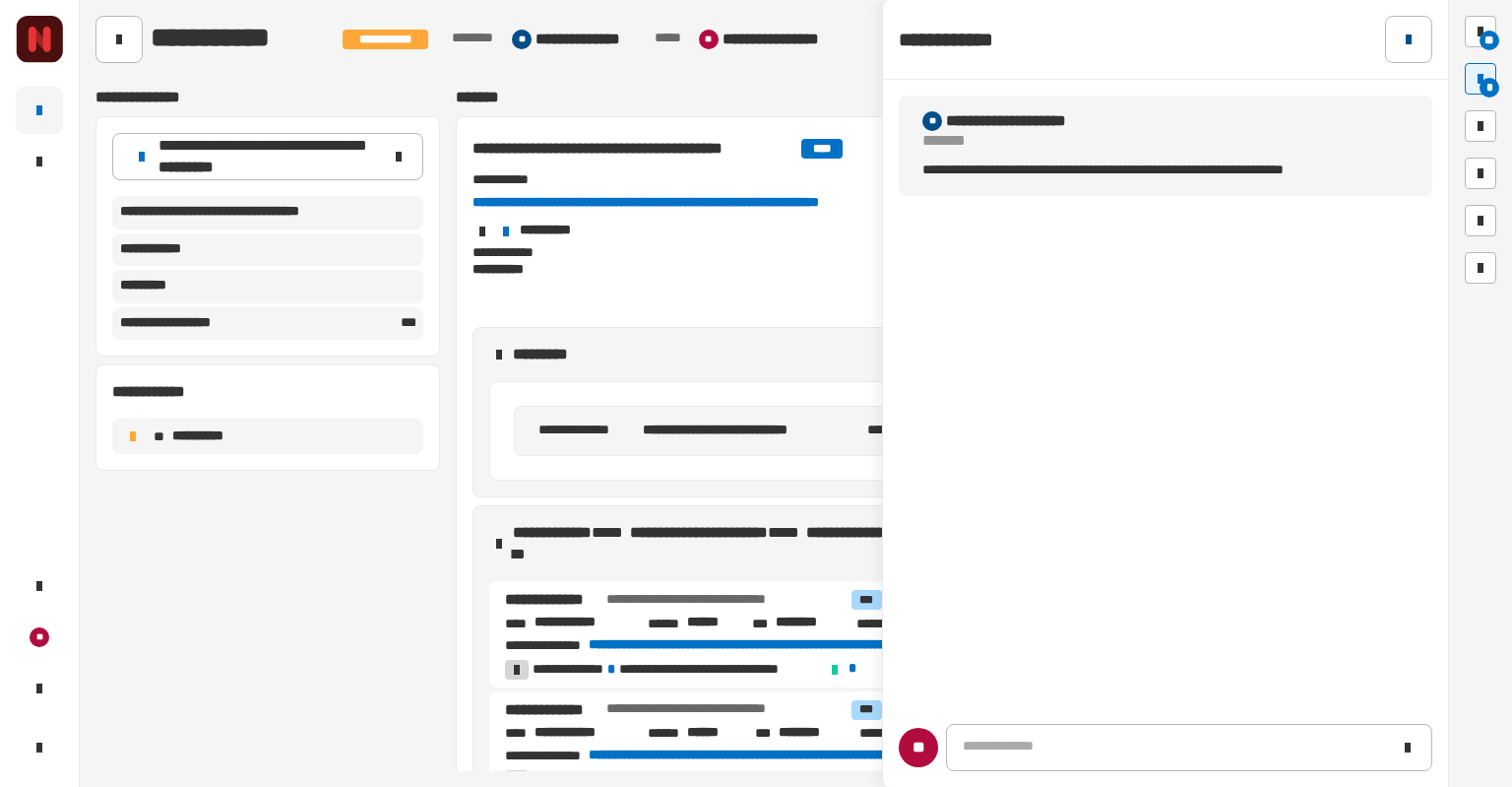 click 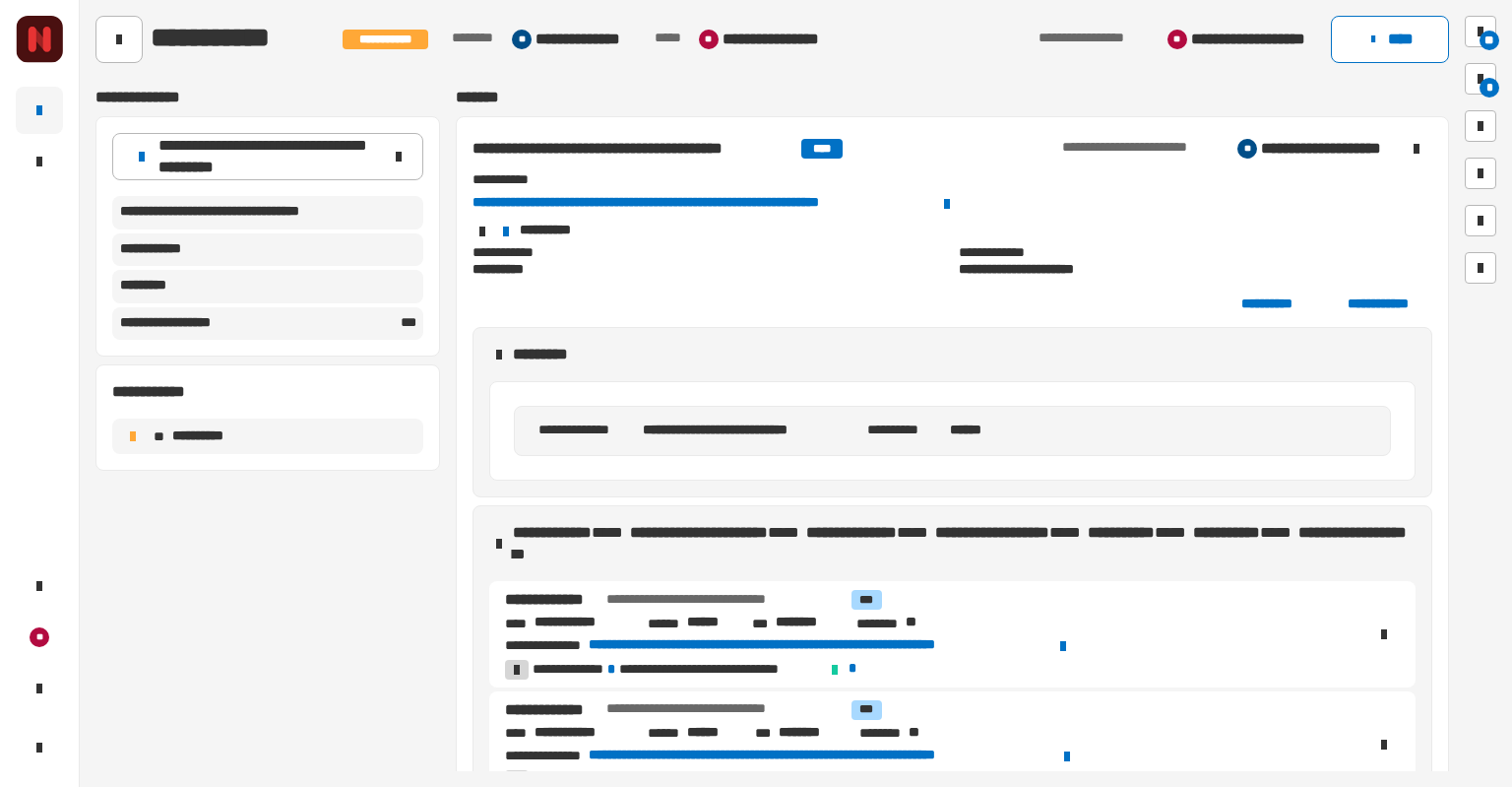 click on "**********" at bounding box center (952, 231) 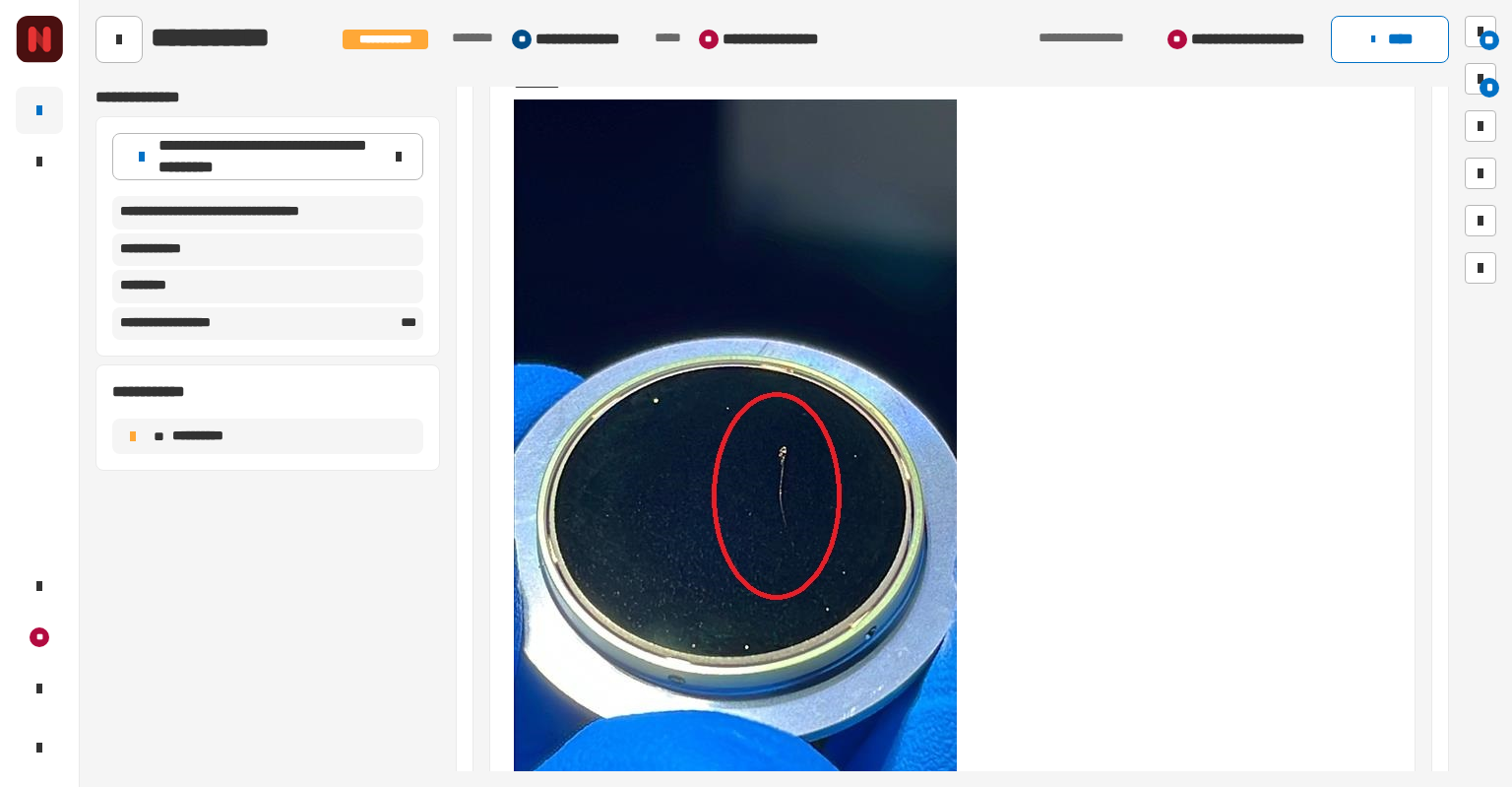 scroll, scrollTop: 839, scrollLeft: 0, axis: vertical 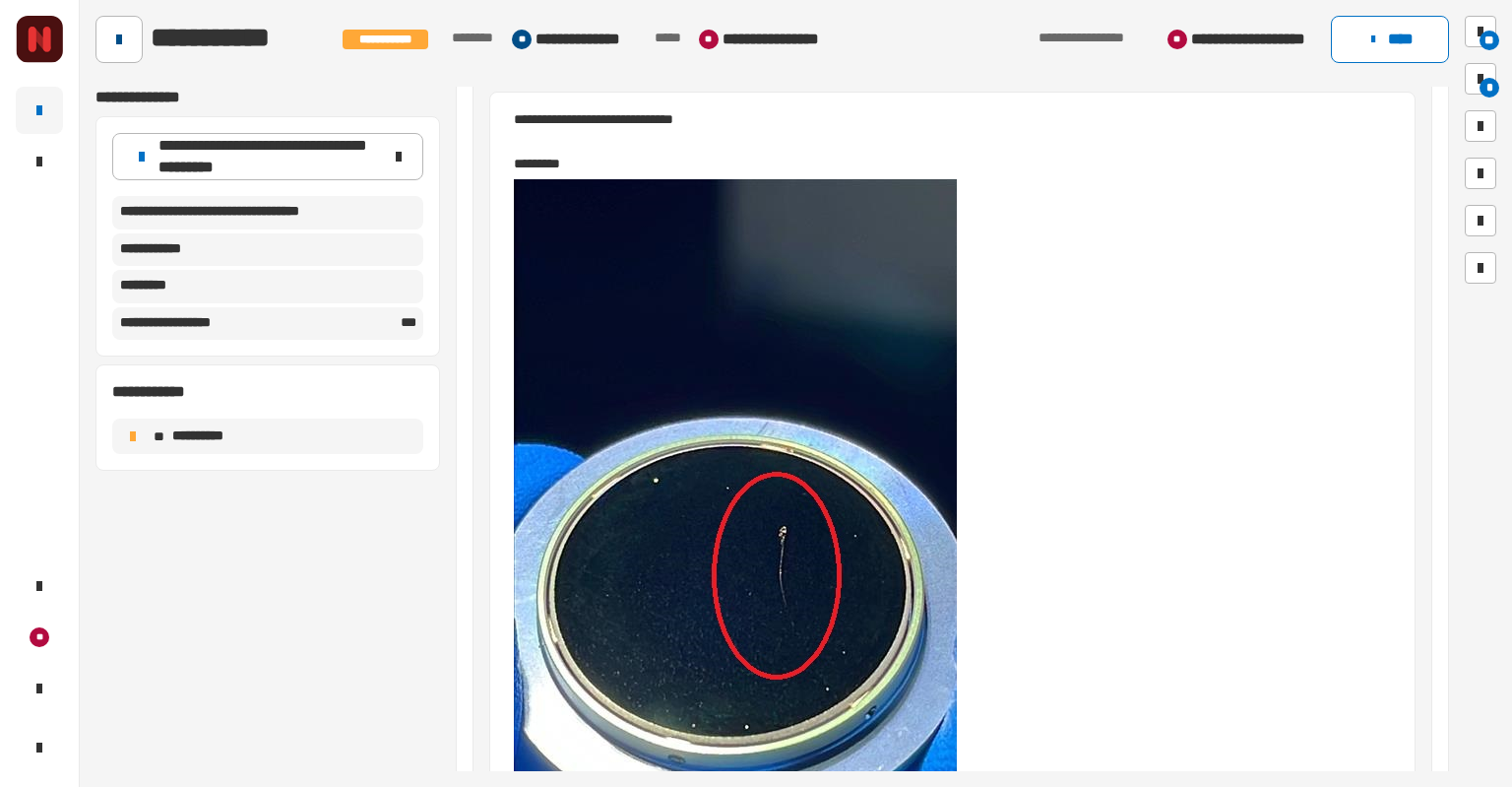 click 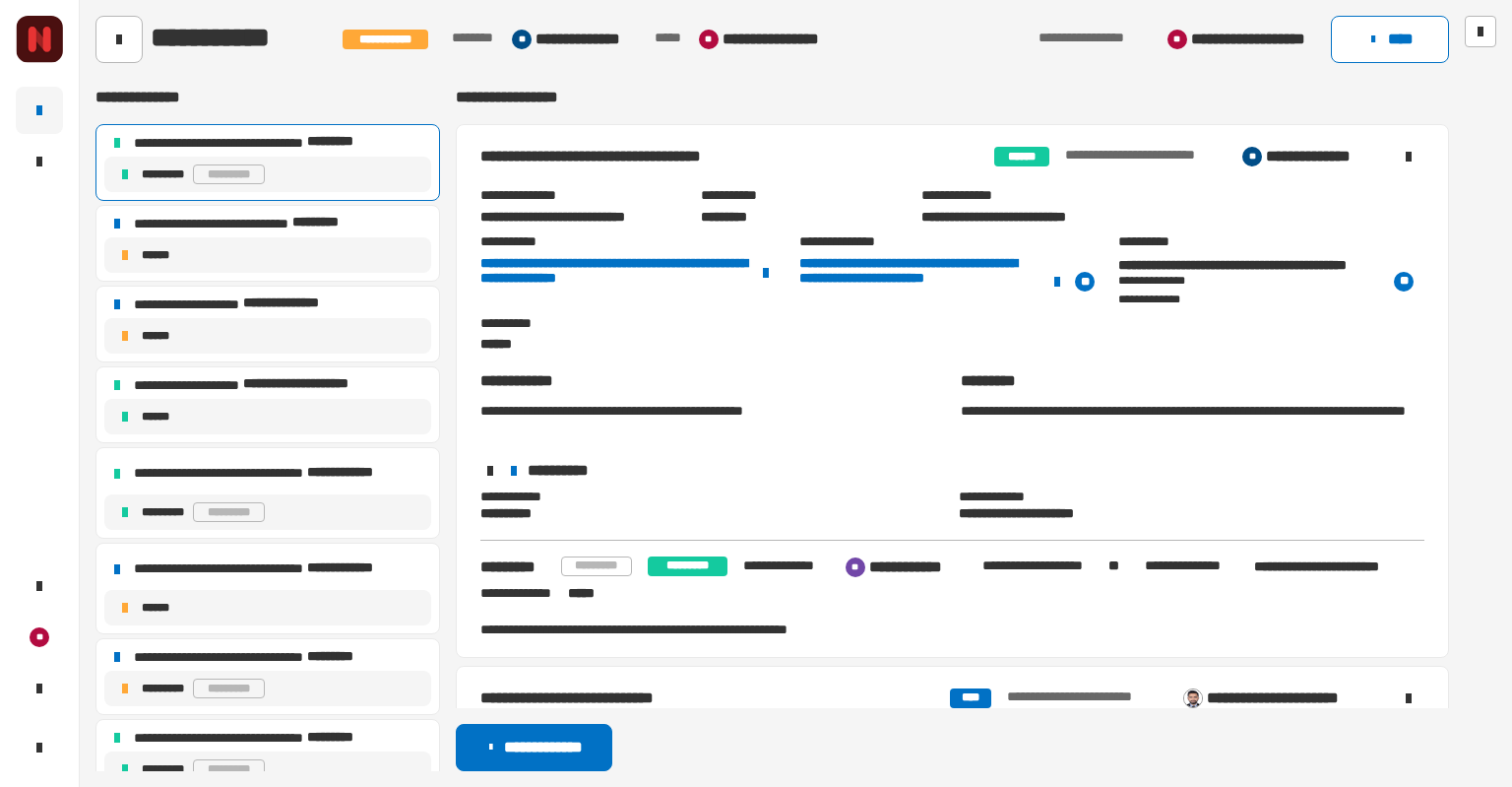 click on "**********" 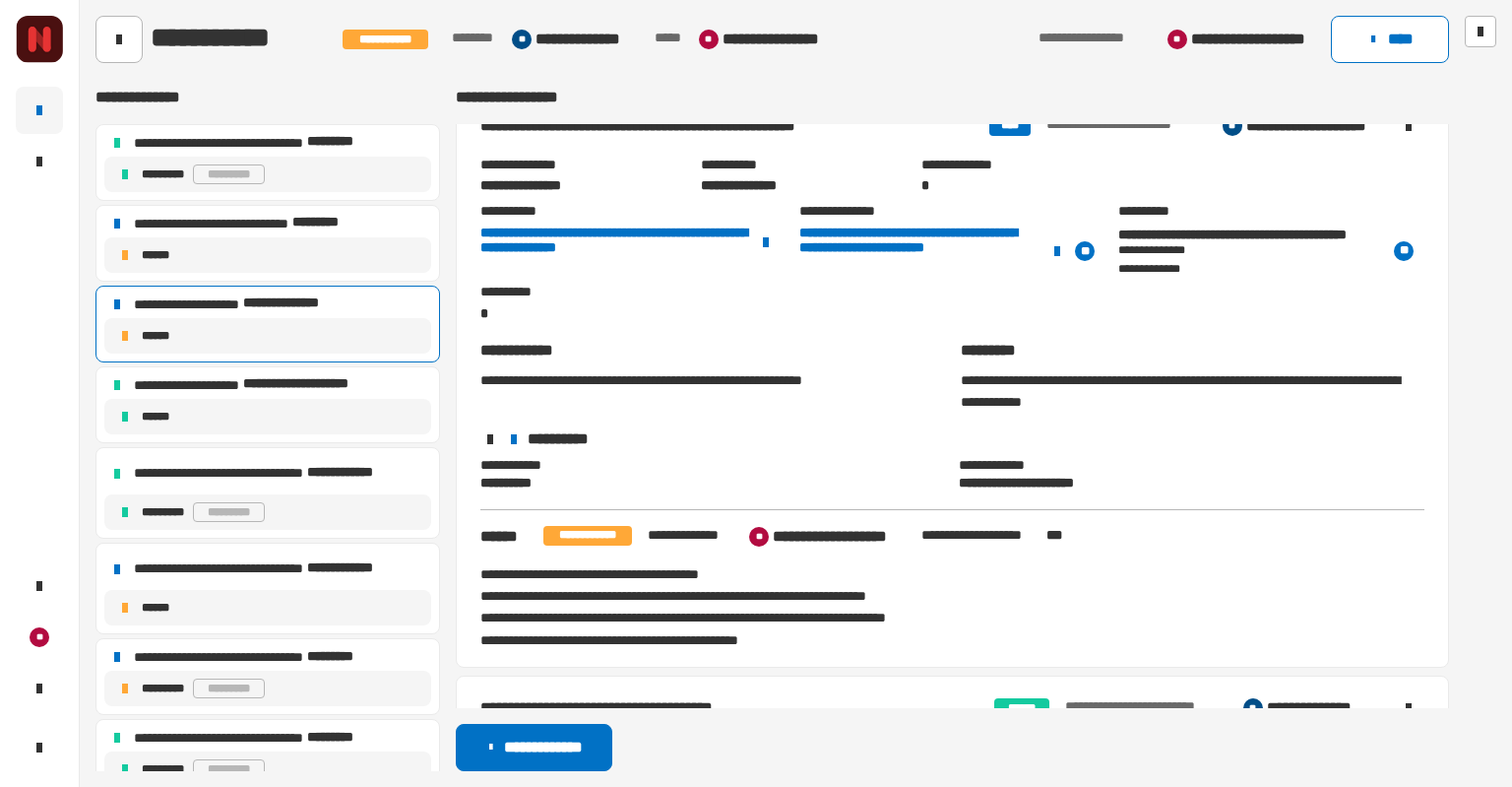 scroll, scrollTop: 1382, scrollLeft: 0, axis: vertical 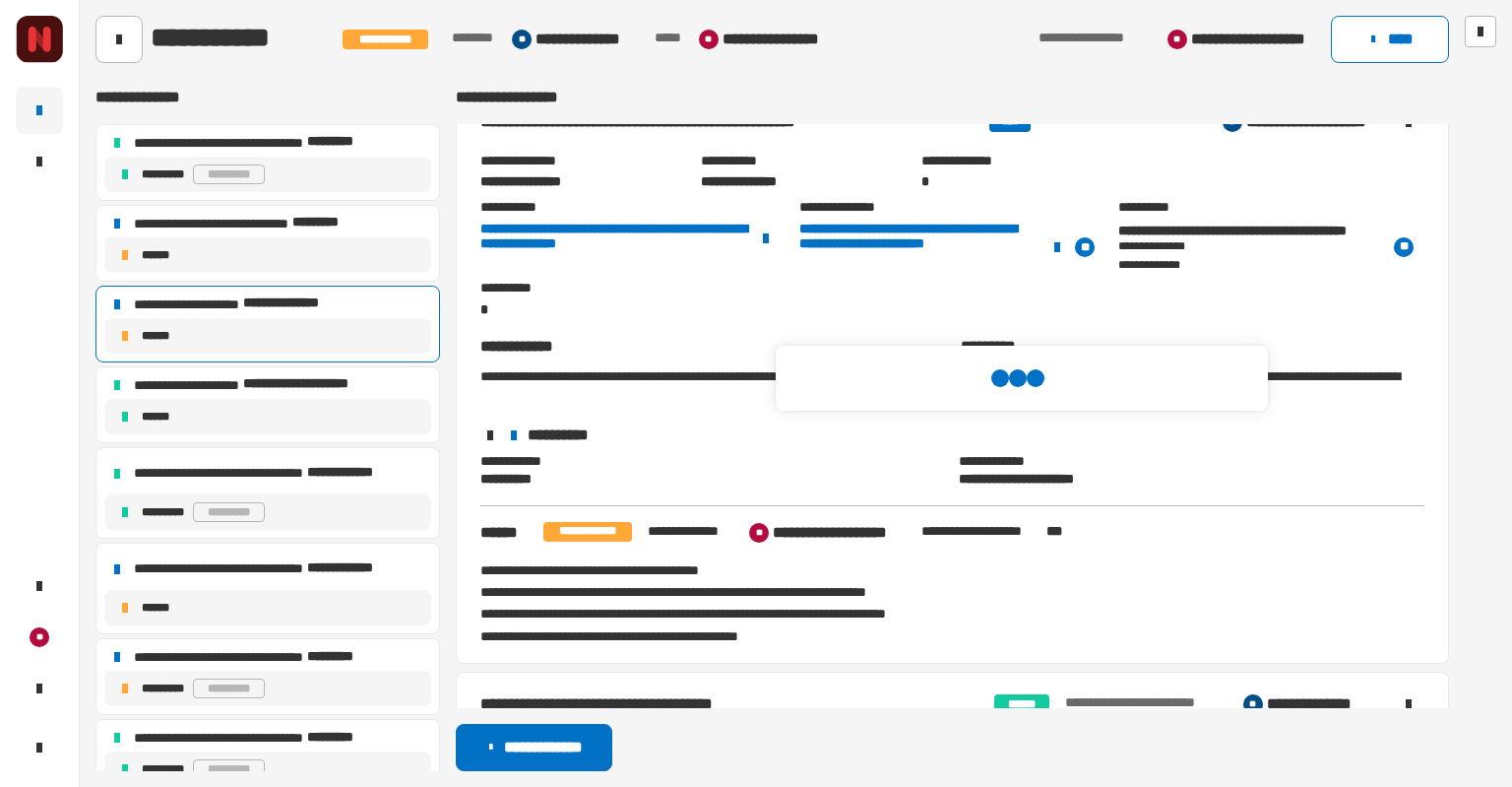 click on "**********" at bounding box center (1252, 265) 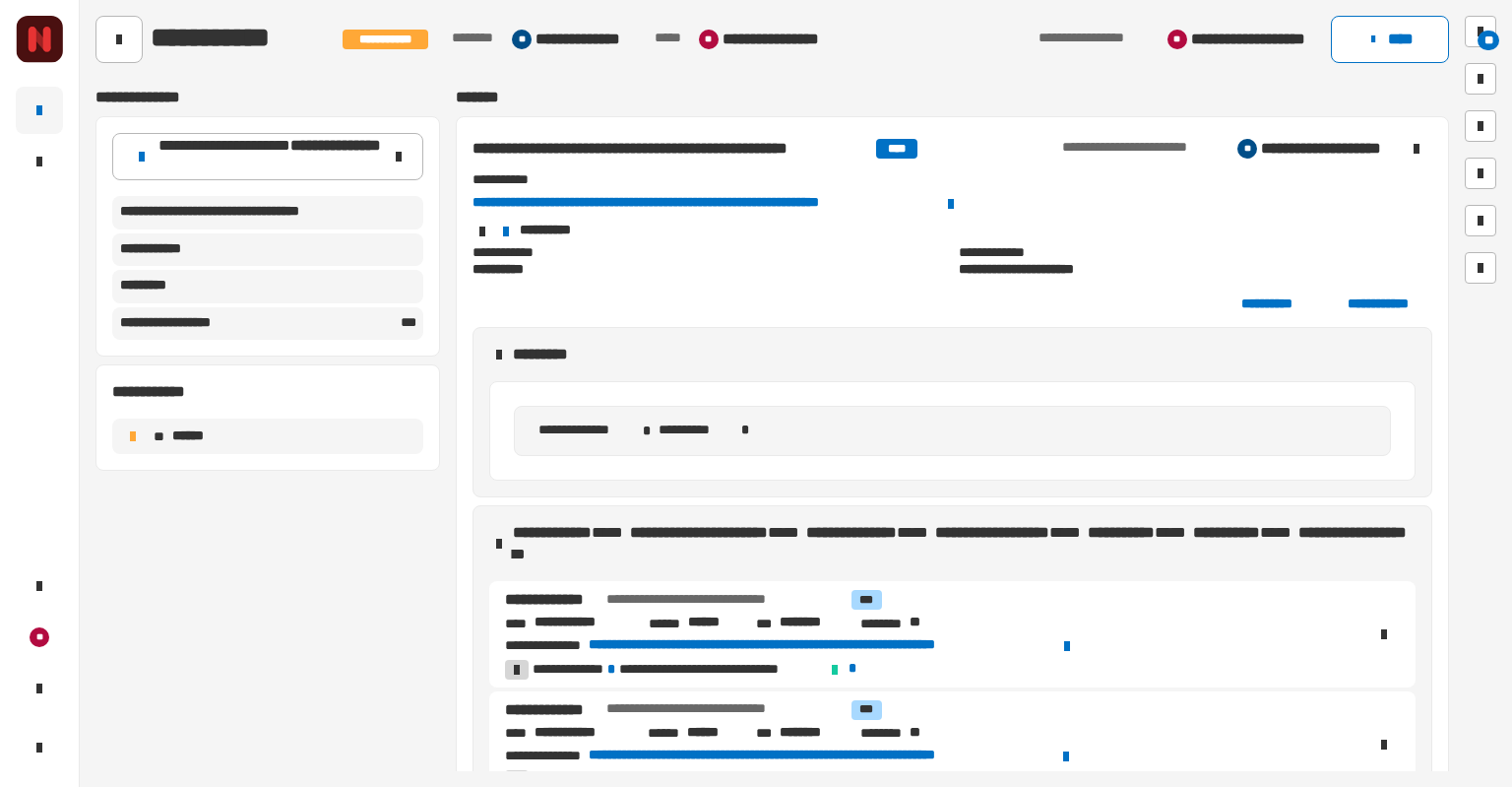 click on "**********" at bounding box center (670, 149) 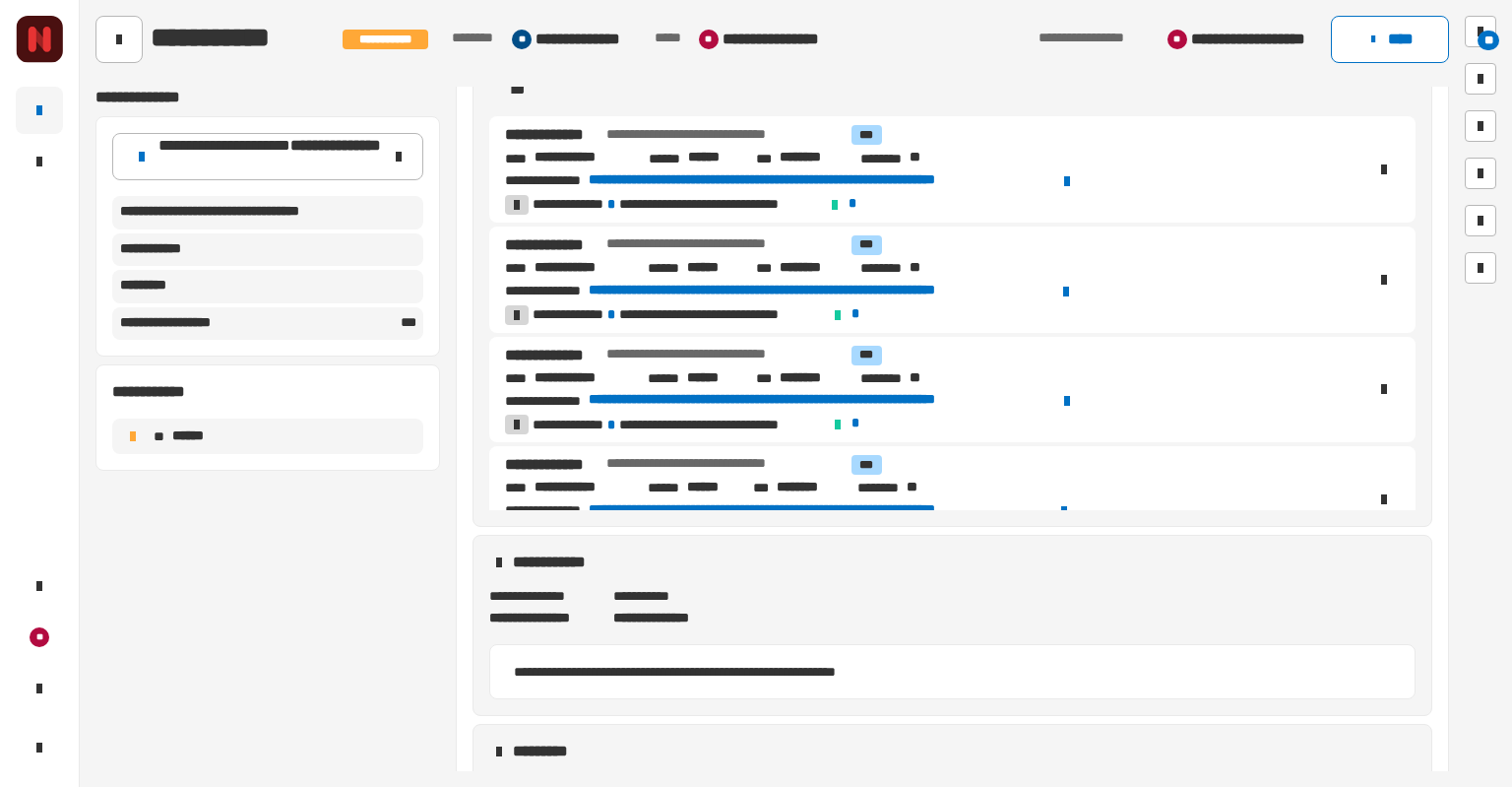 scroll, scrollTop: 463, scrollLeft: 0, axis: vertical 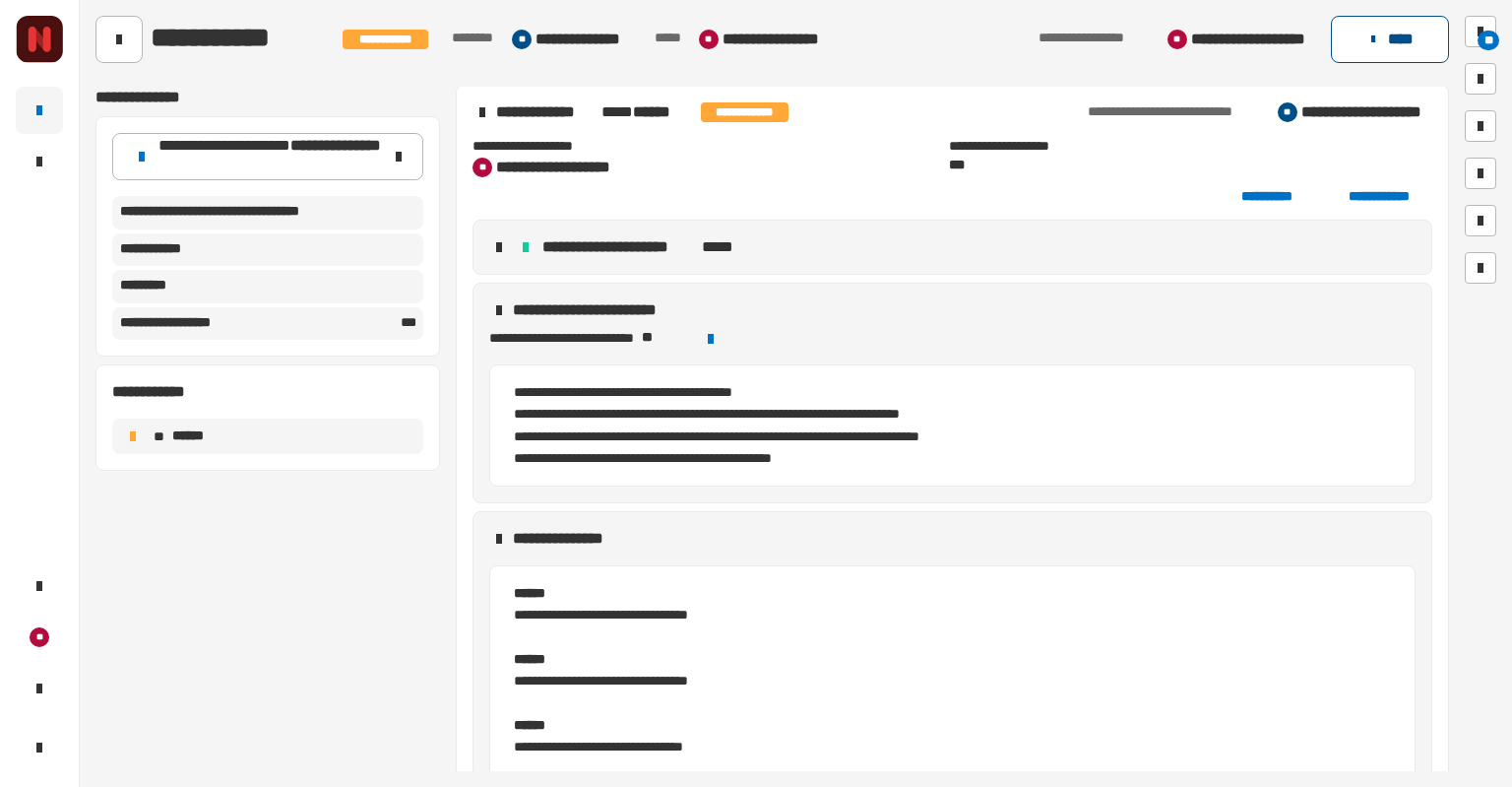 click on "****" 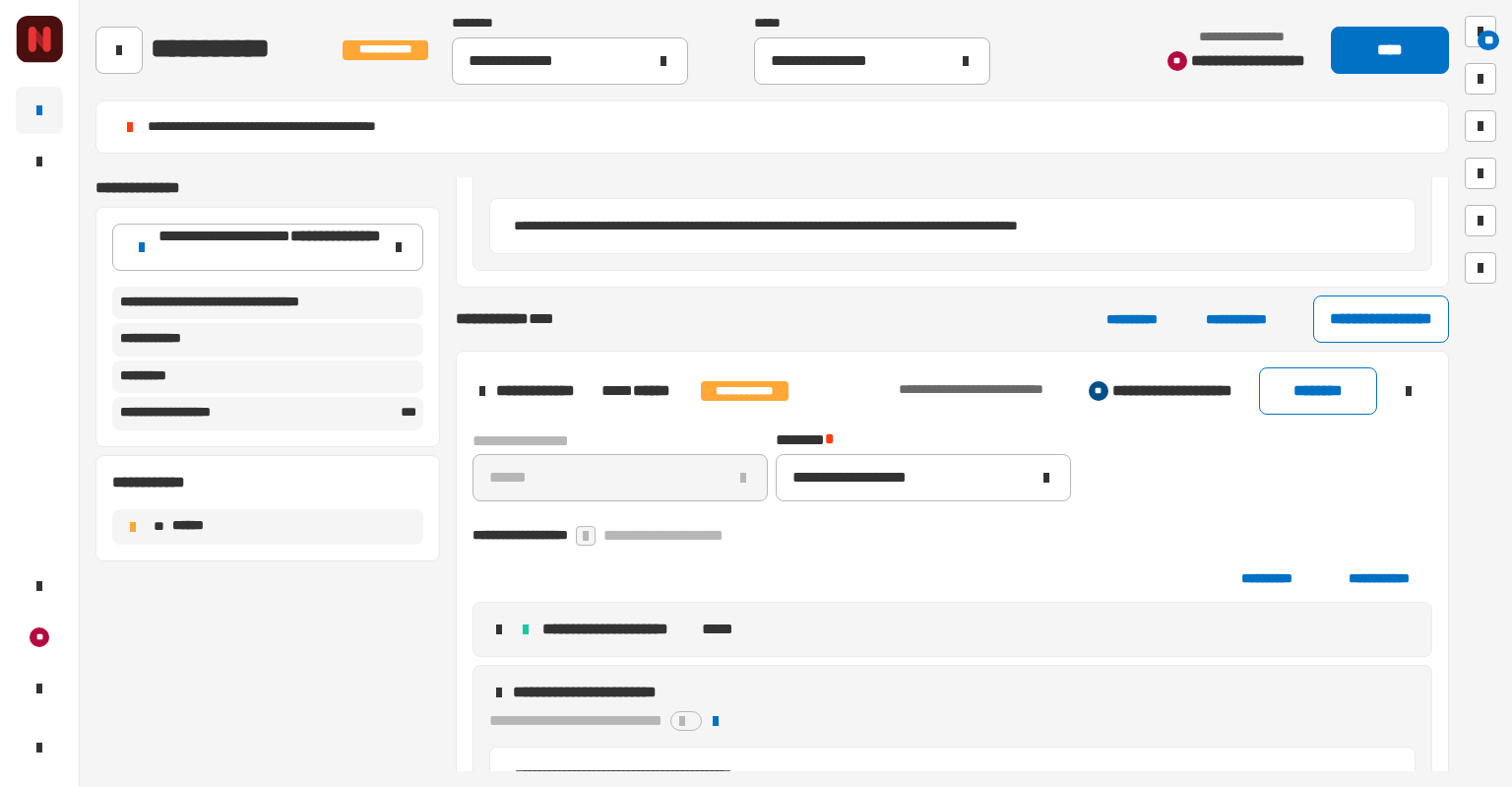 type on "**********" 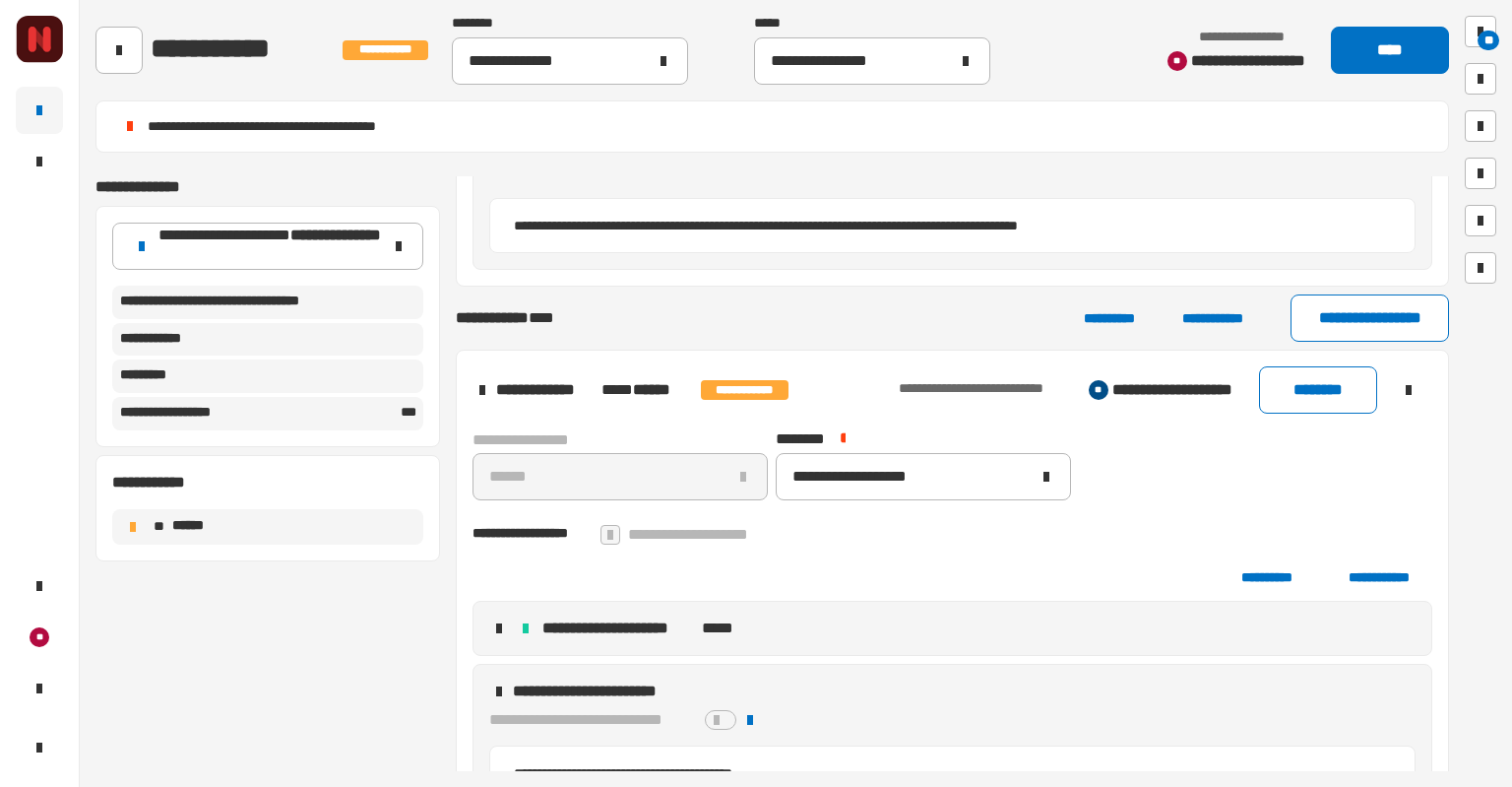 scroll, scrollTop: 1470, scrollLeft: 0, axis: vertical 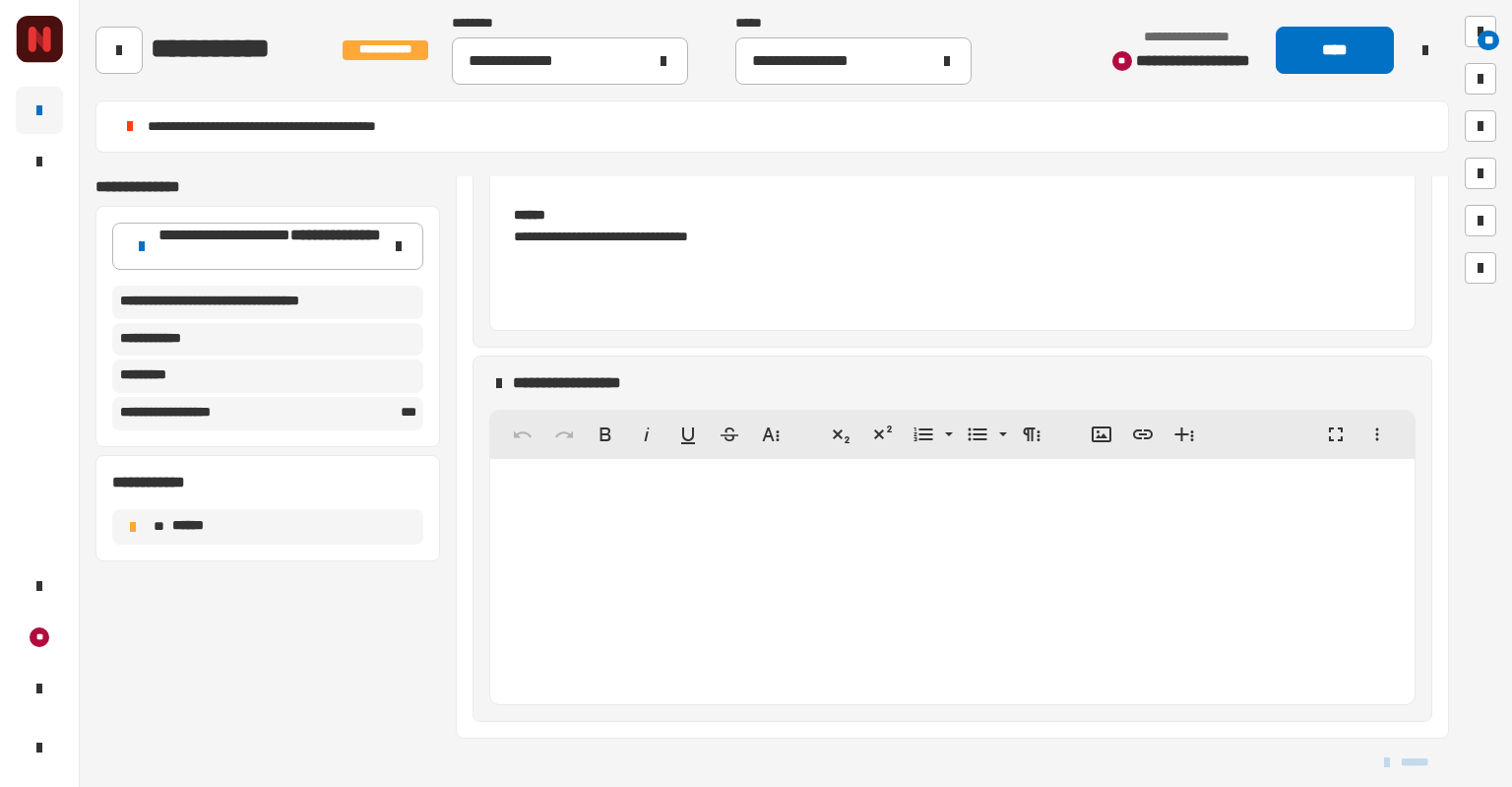 click 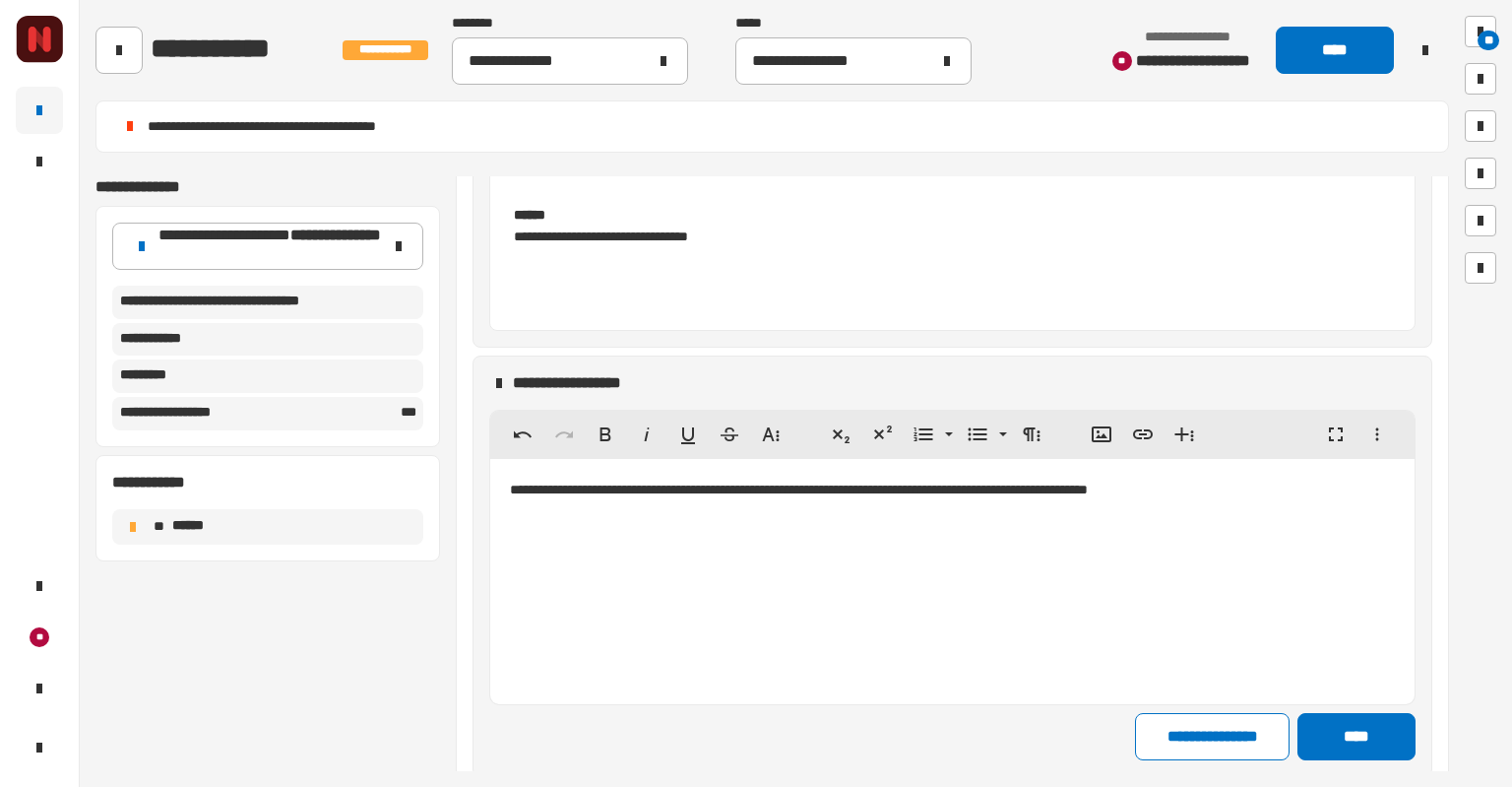 click on "**********" 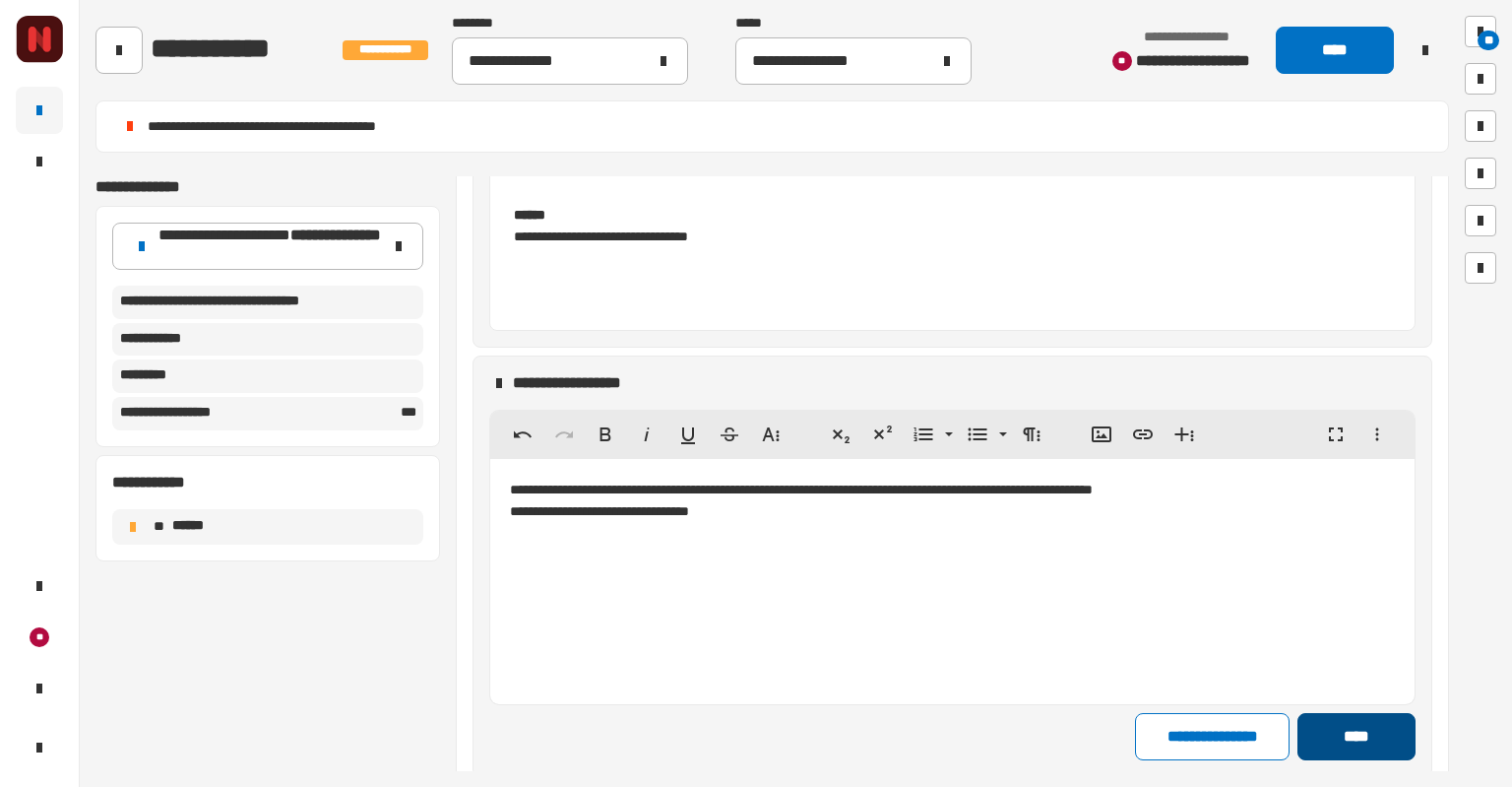 click on "****" 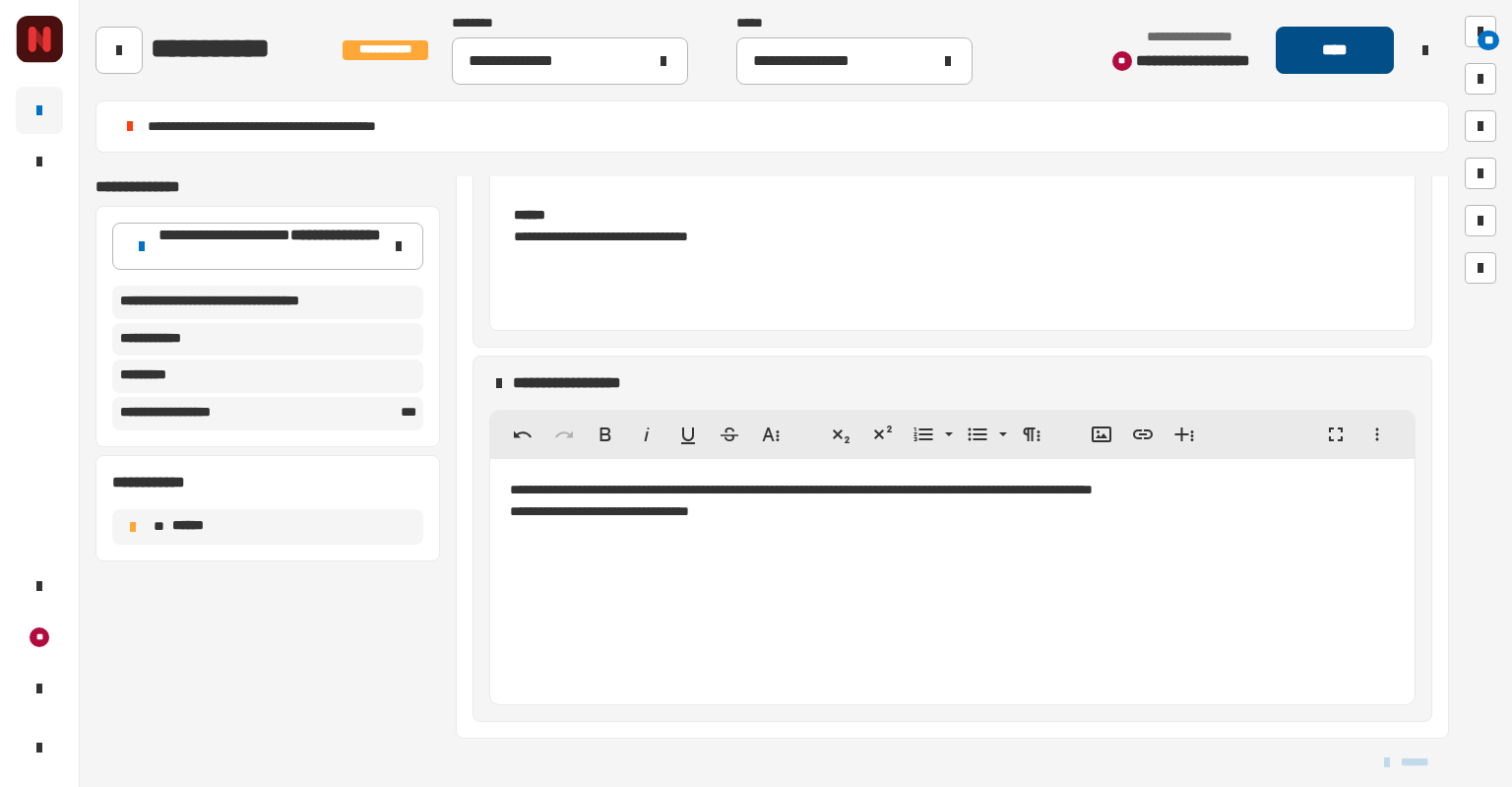 click on "****" 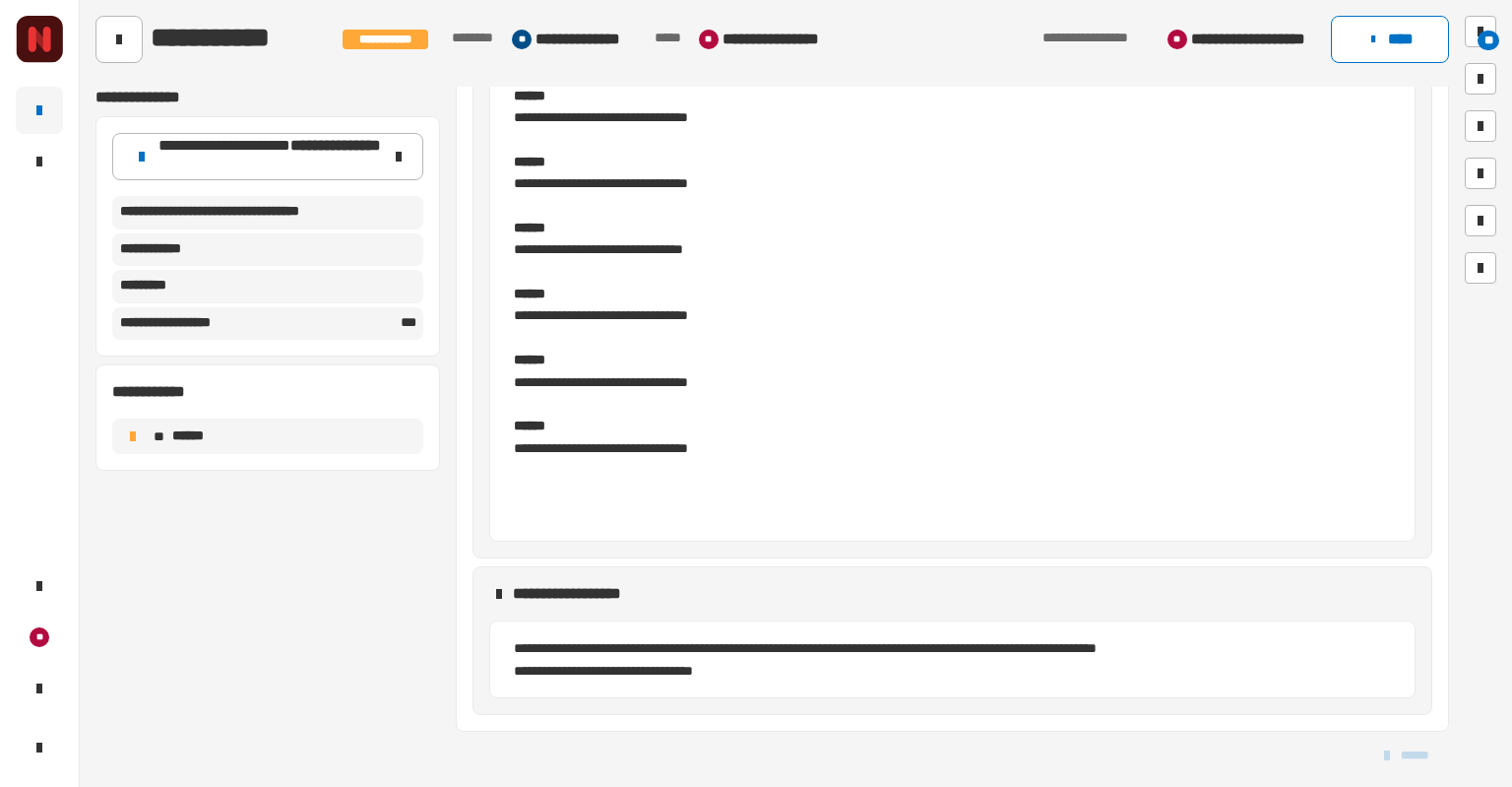 scroll, scrollTop: 1785, scrollLeft: 0, axis: vertical 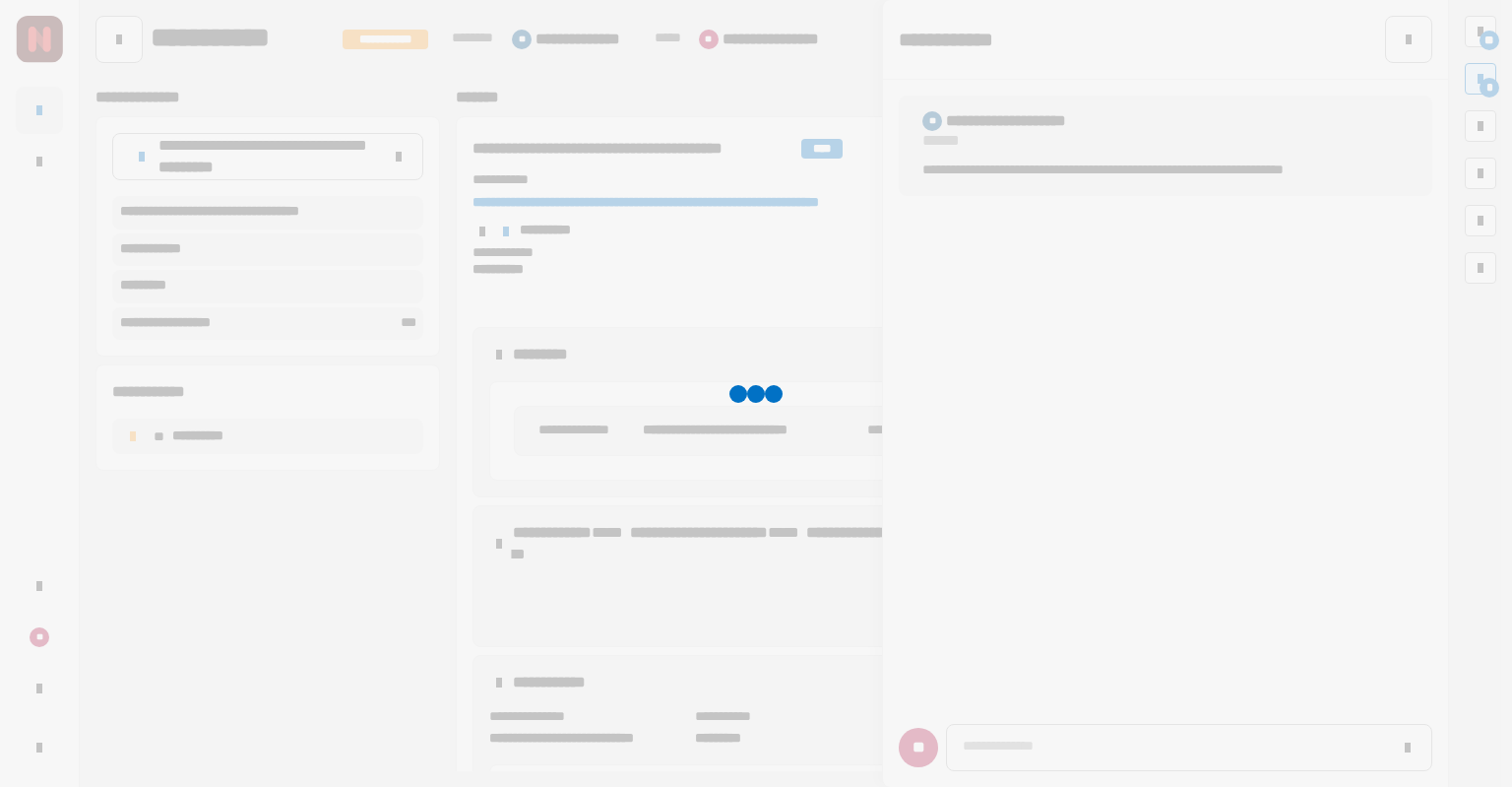 click 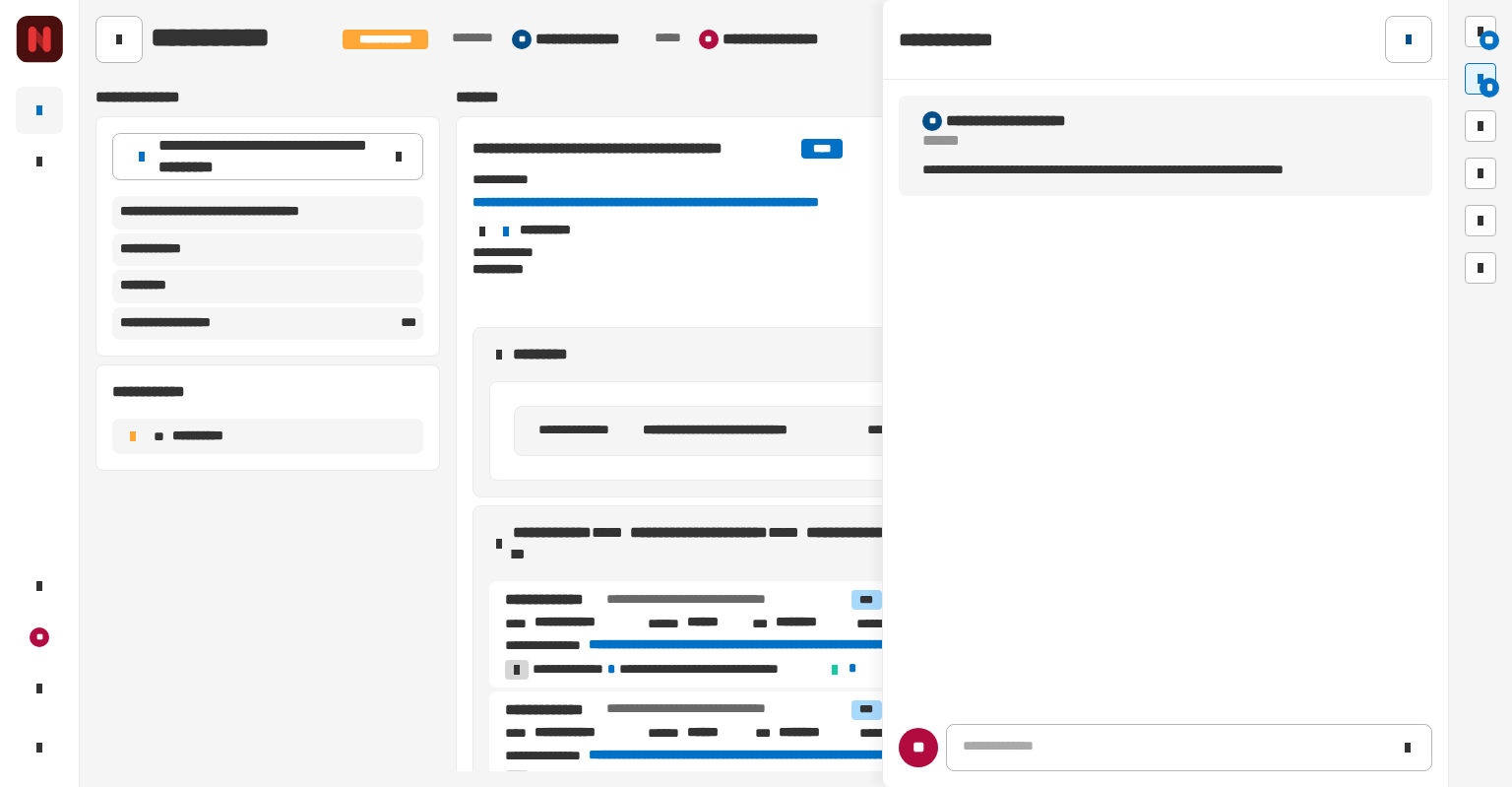 click 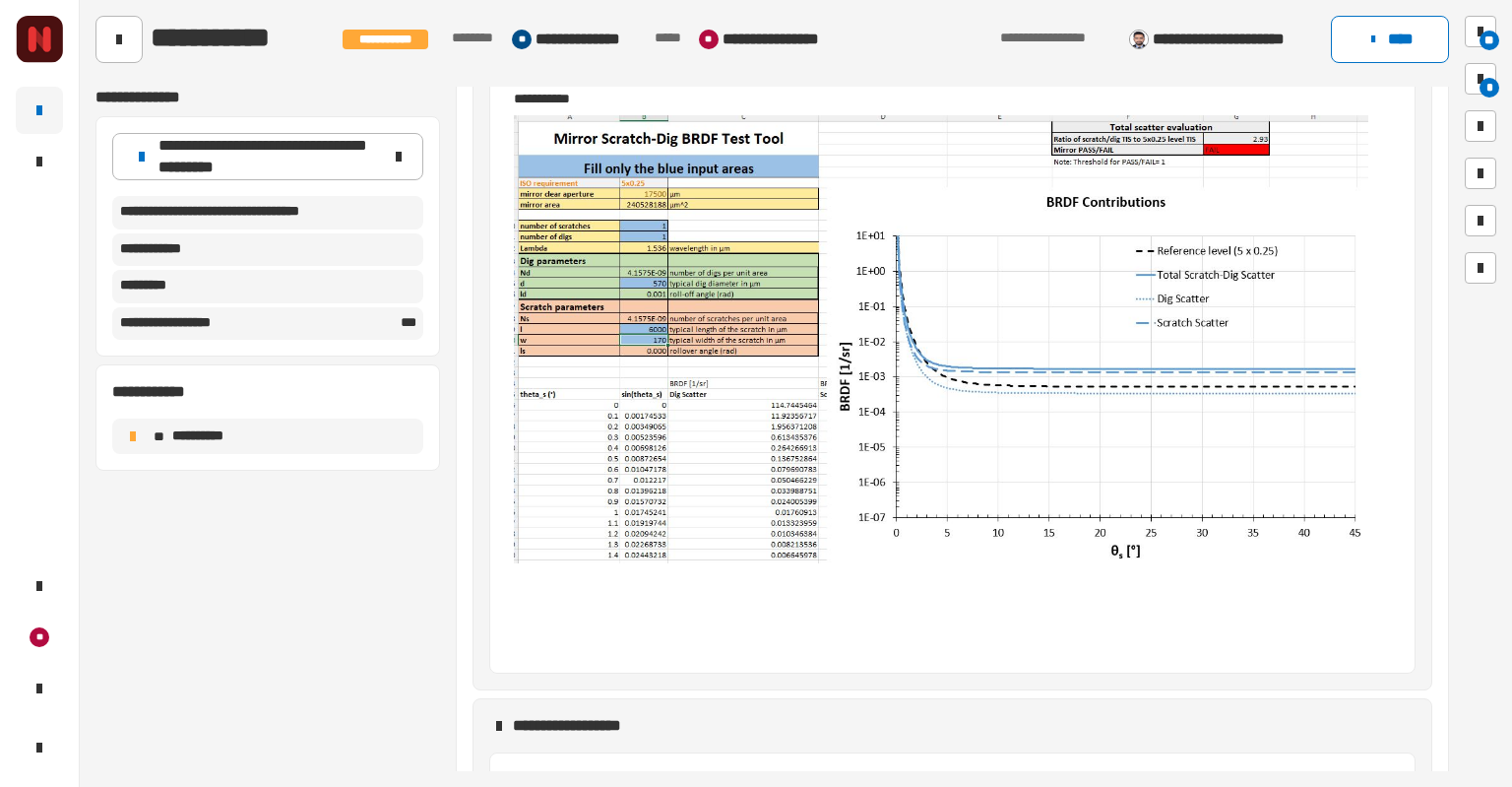 scroll, scrollTop: 3904, scrollLeft: 0, axis: vertical 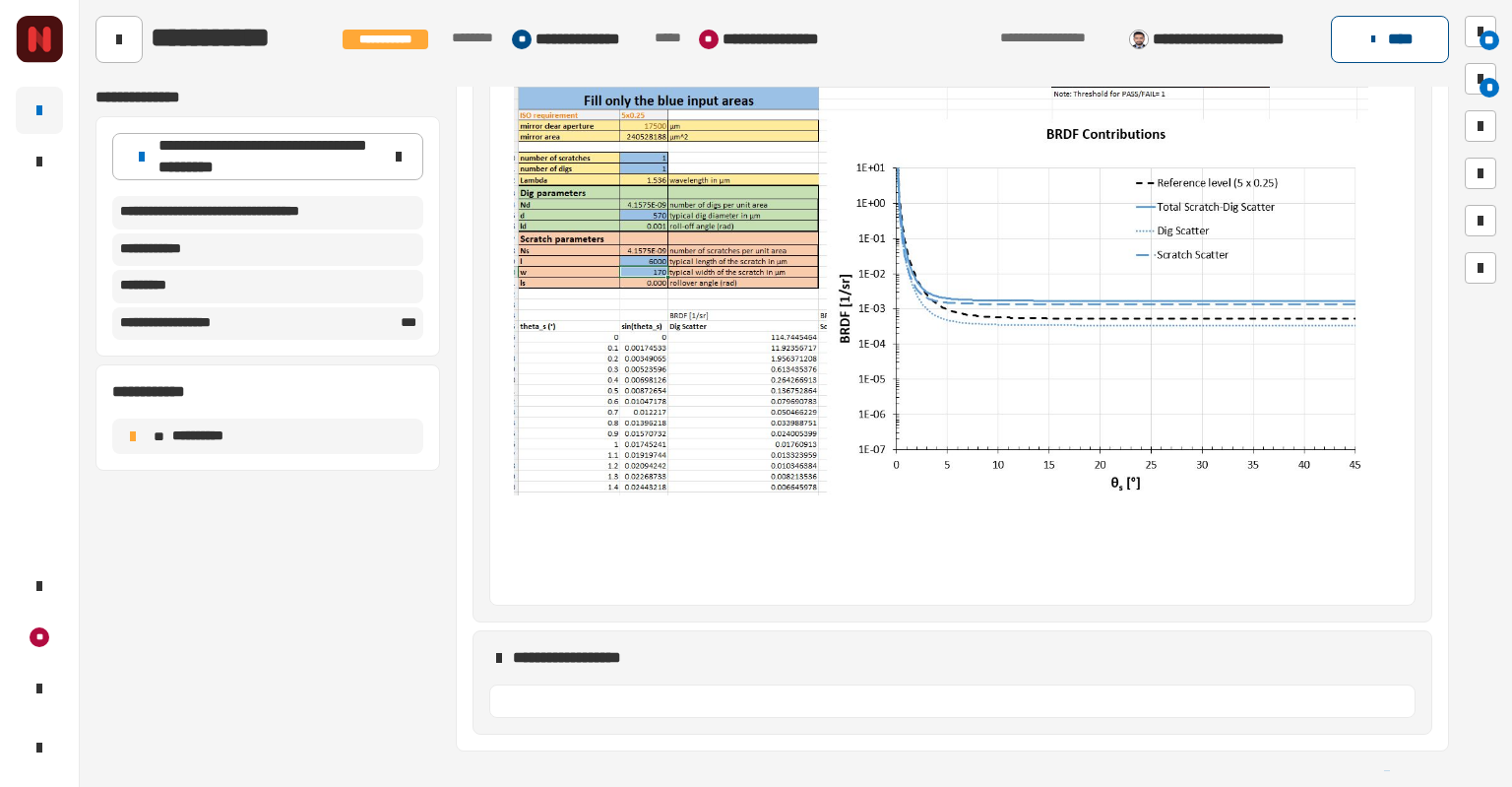click on "****" 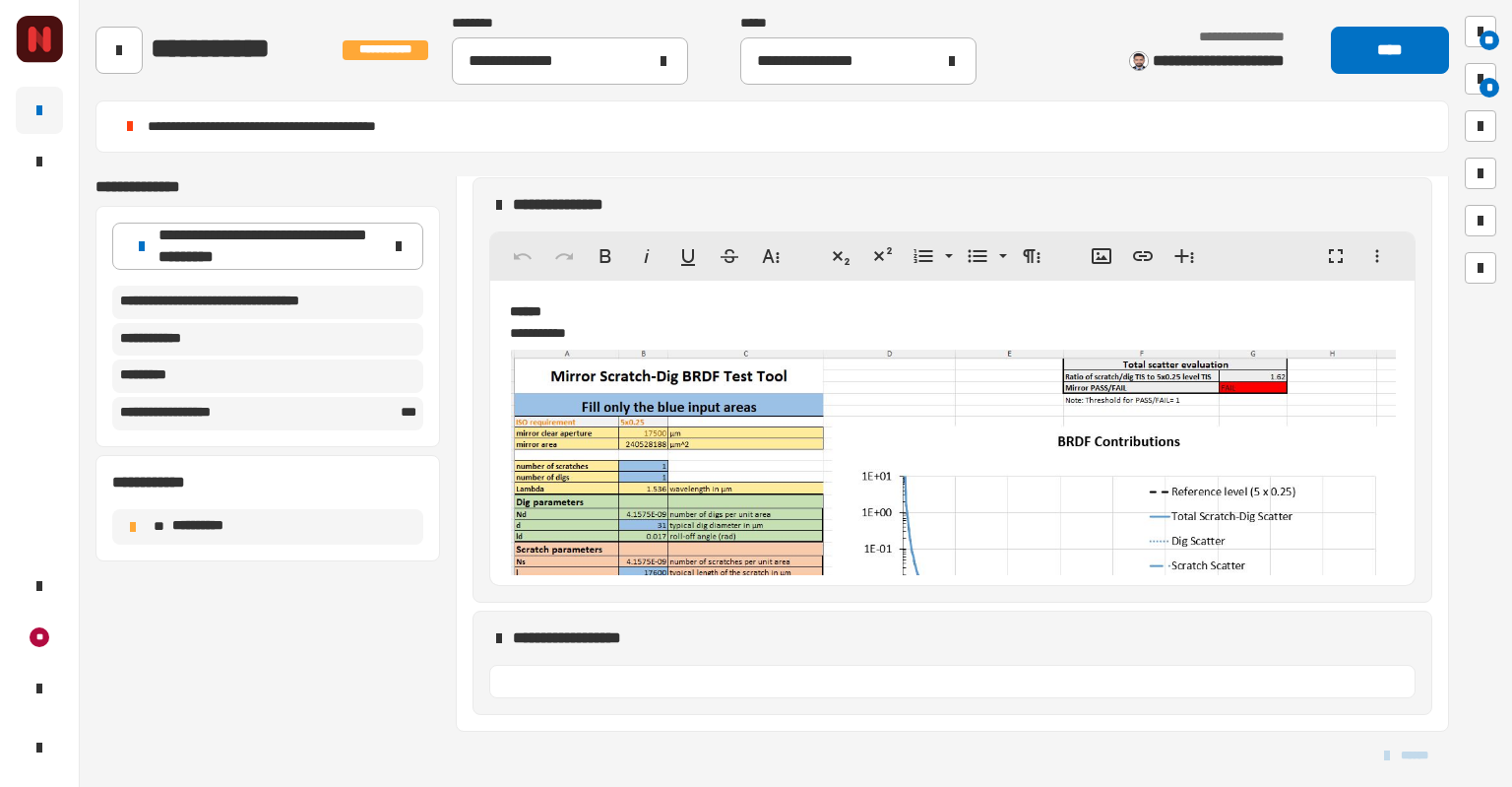 scroll, scrollTop: 3132, scrollLeft: 0, axis: vertical 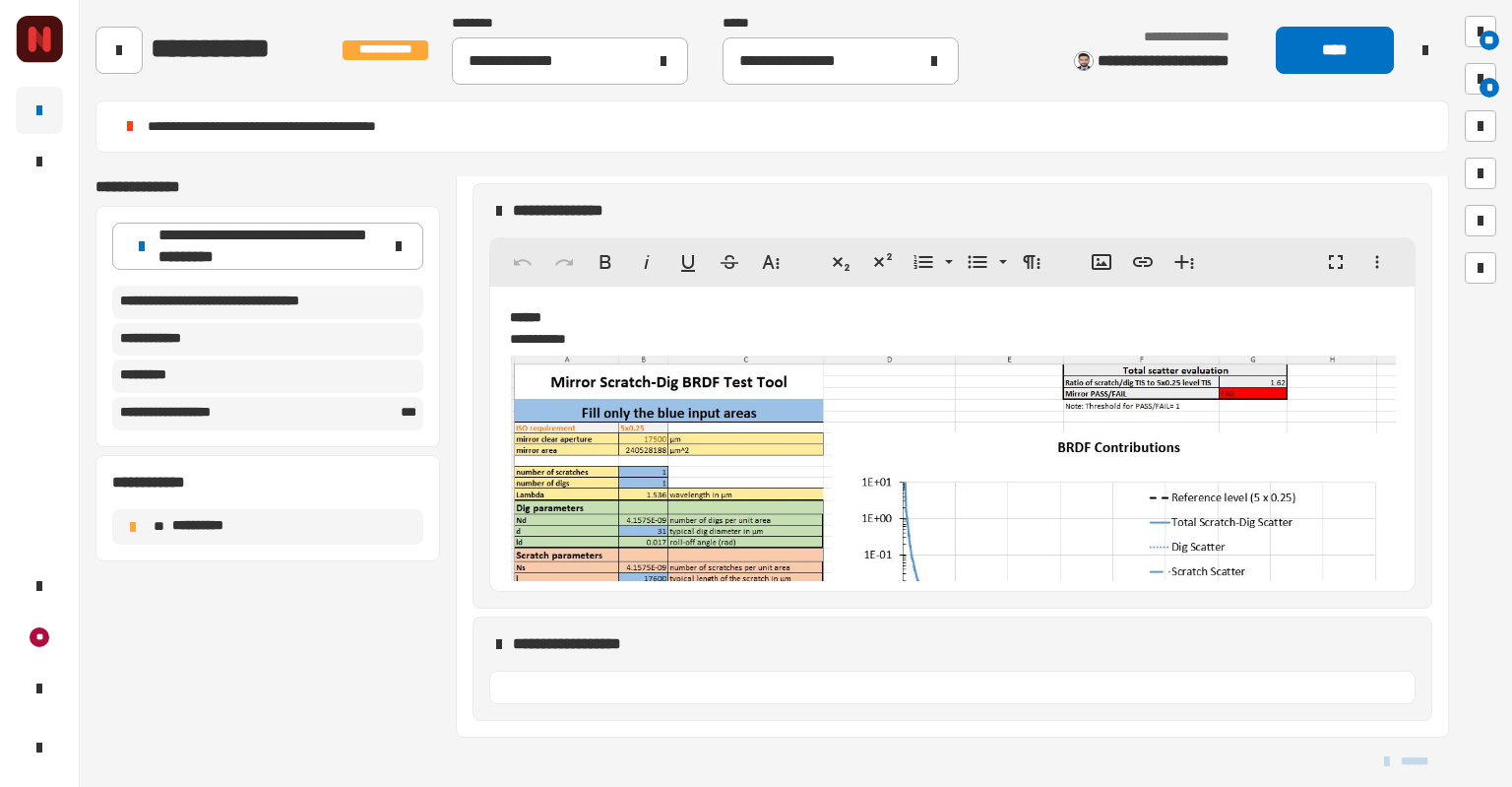 click 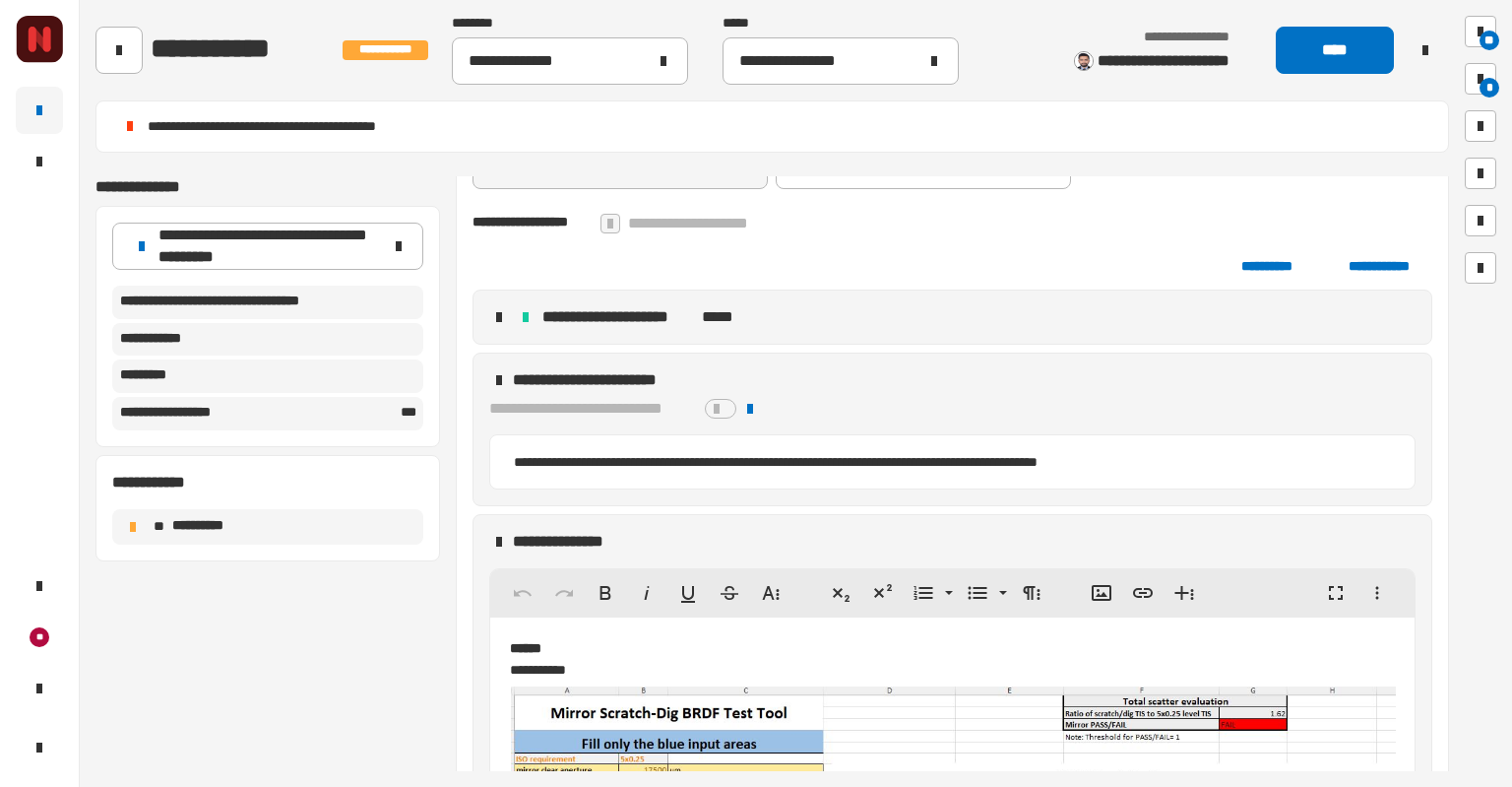 scroll, scrollTop: 3163, scrollLeft: 0, axis: vertical 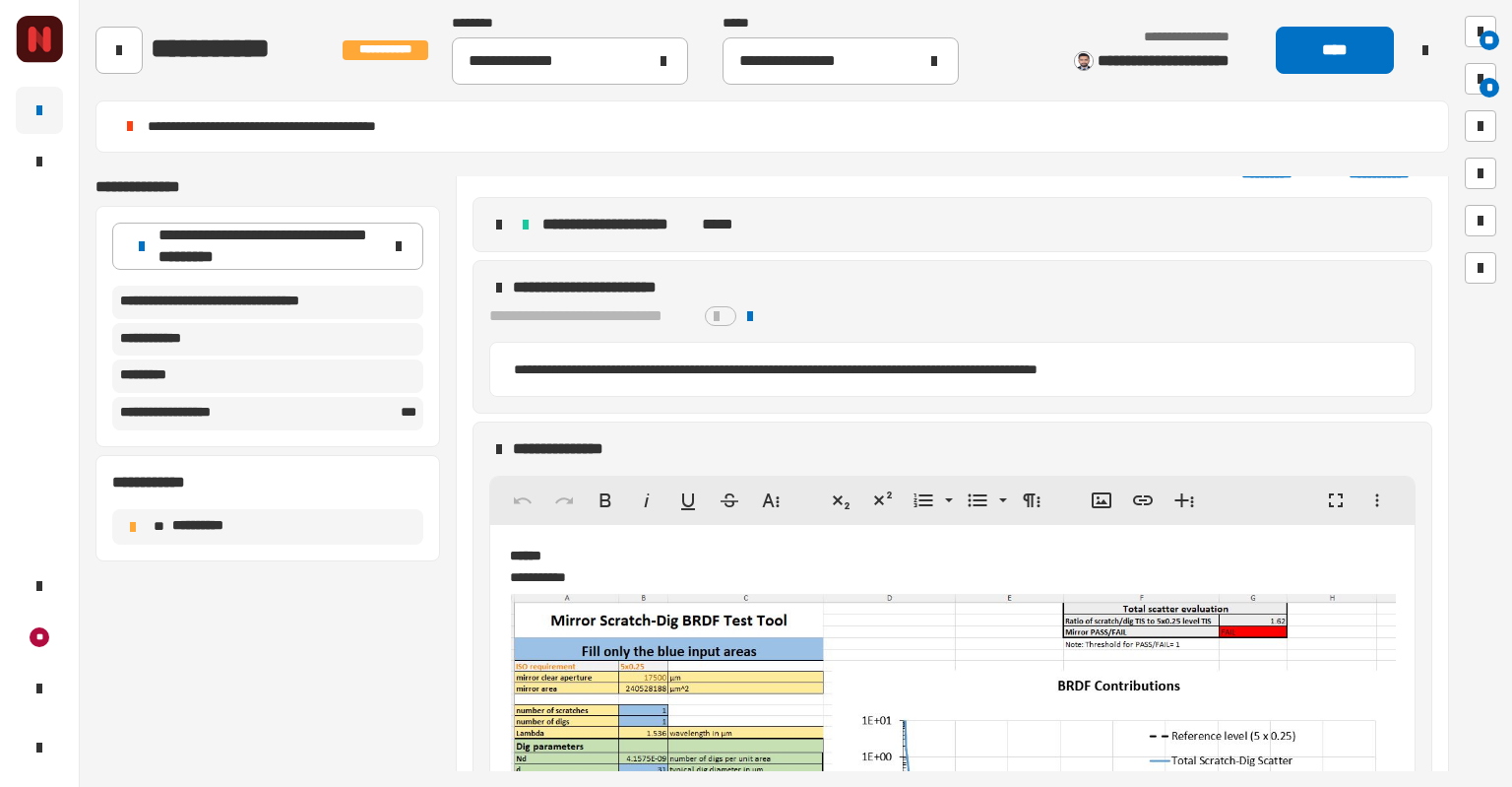 click at bounding box center [499, 225] 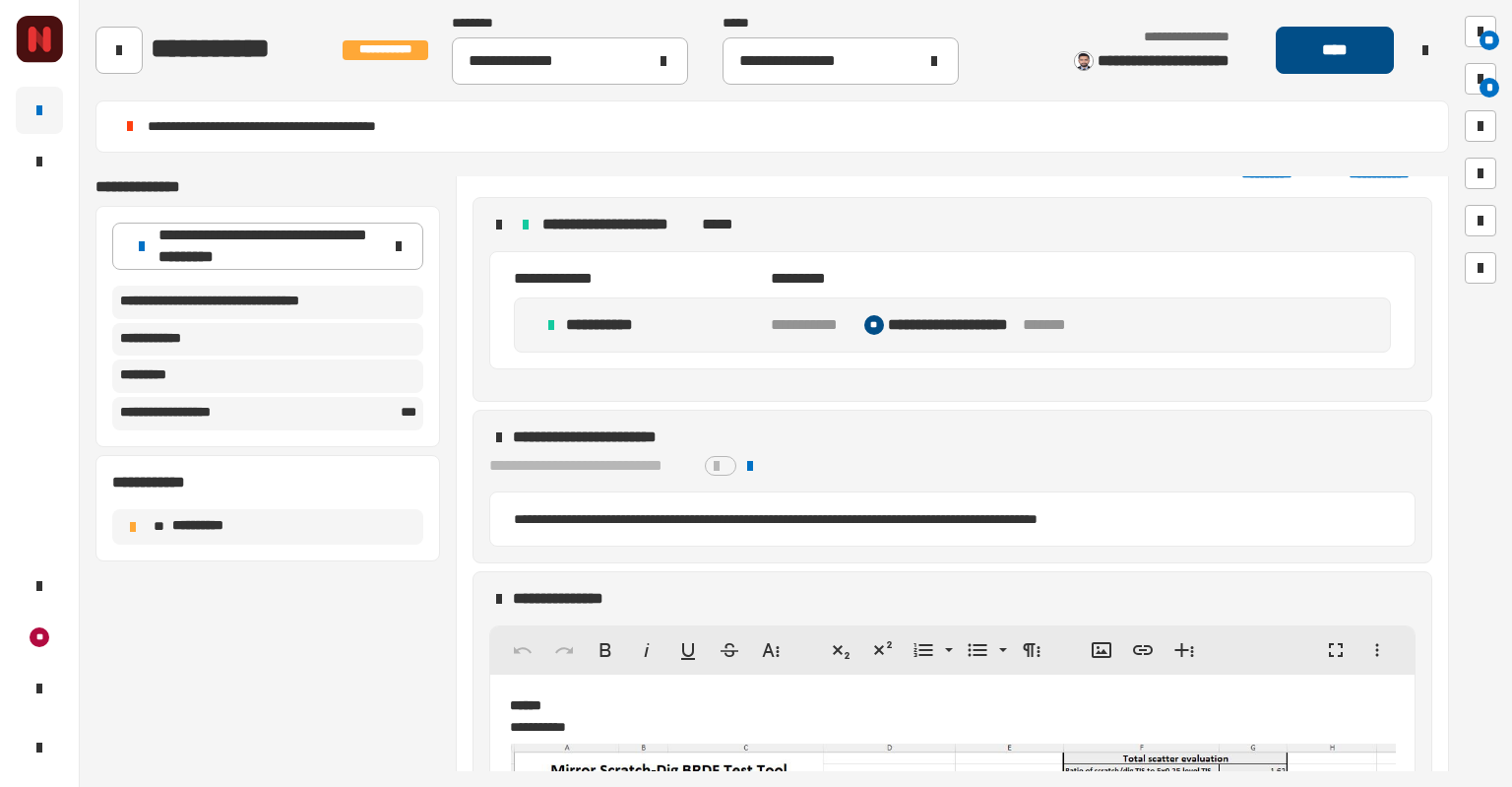 click on "****" 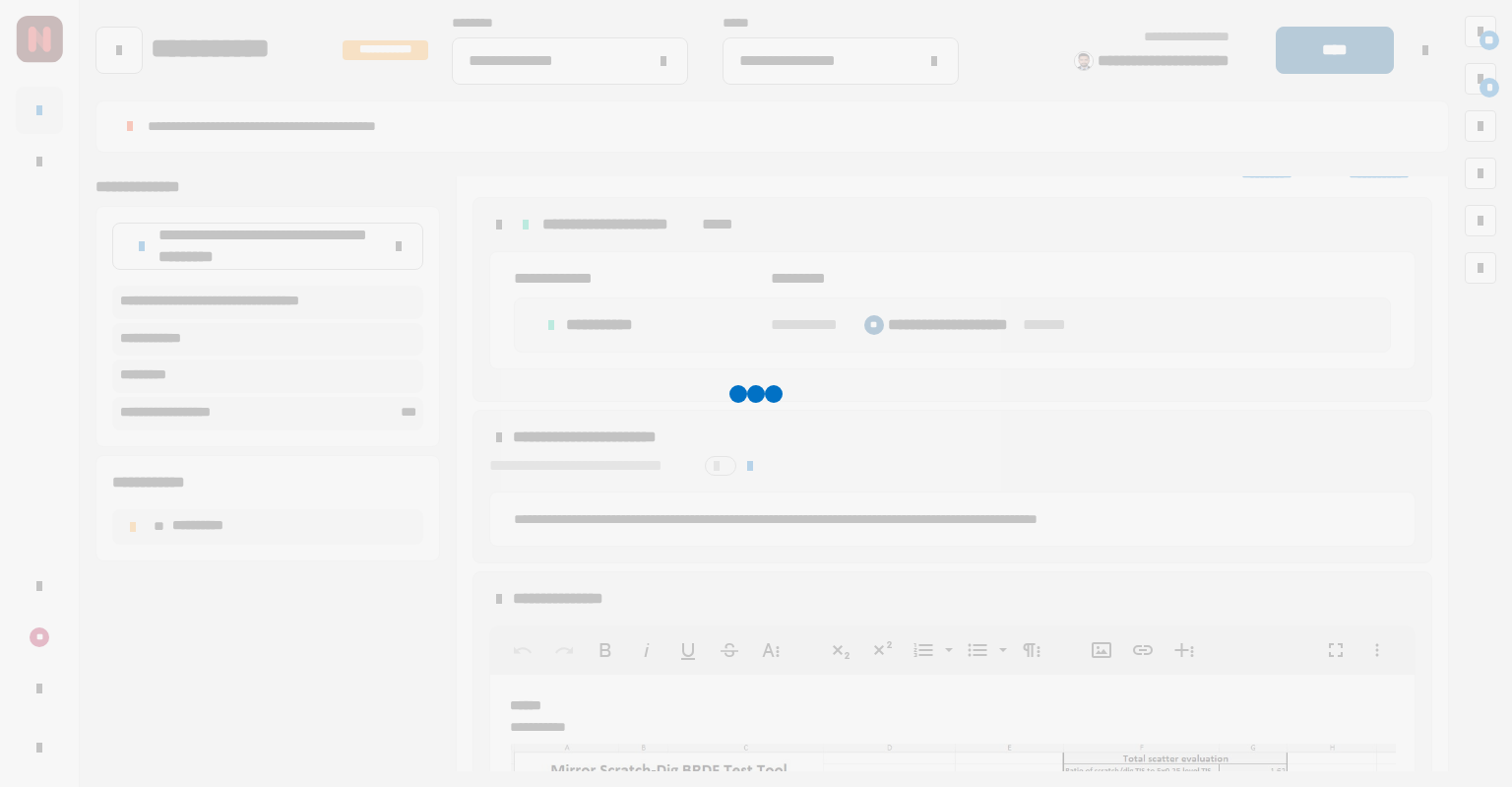 scroll, scrollTop: 2956, scrollLeft: 0, axis: vertical 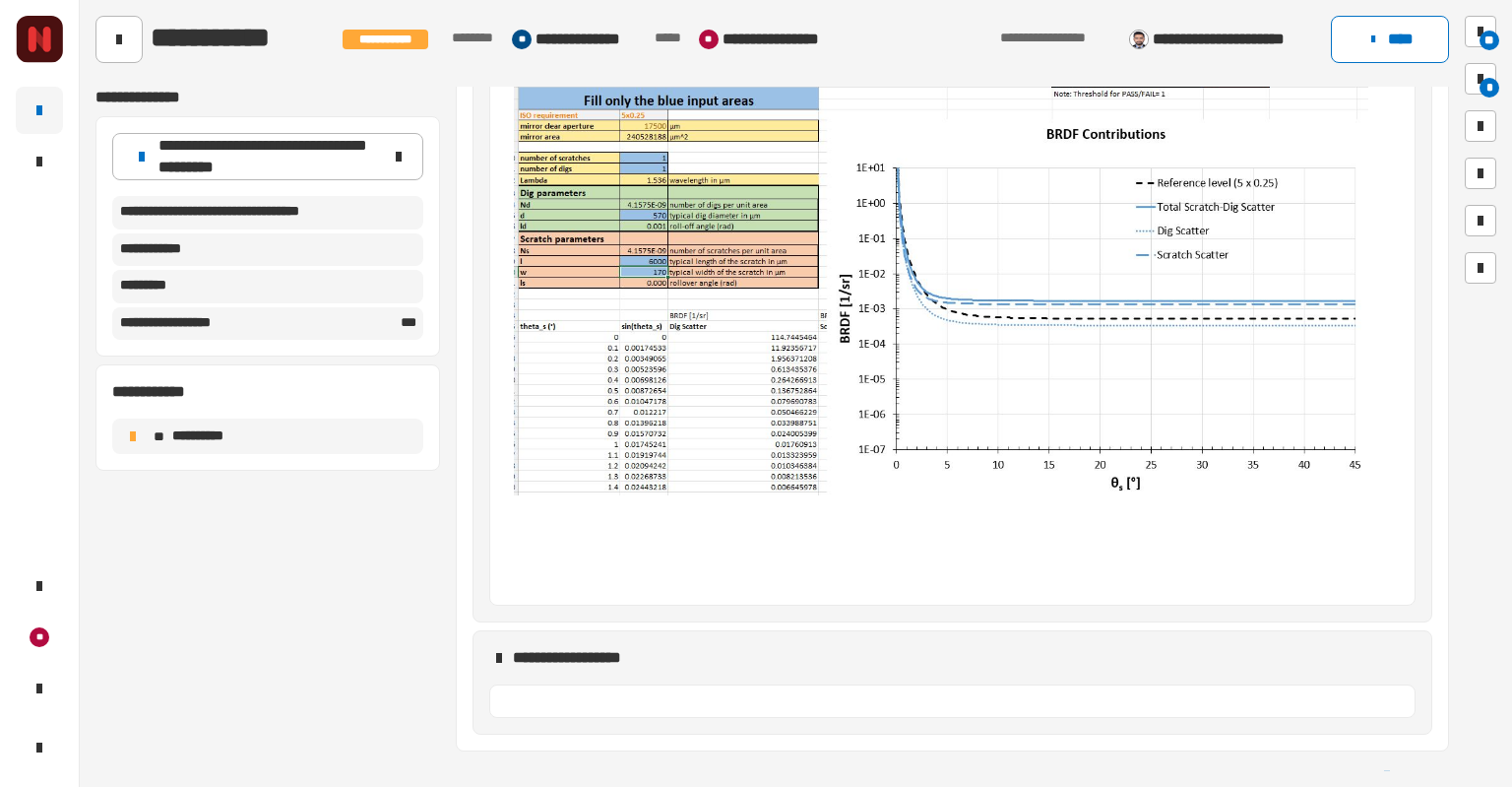 click 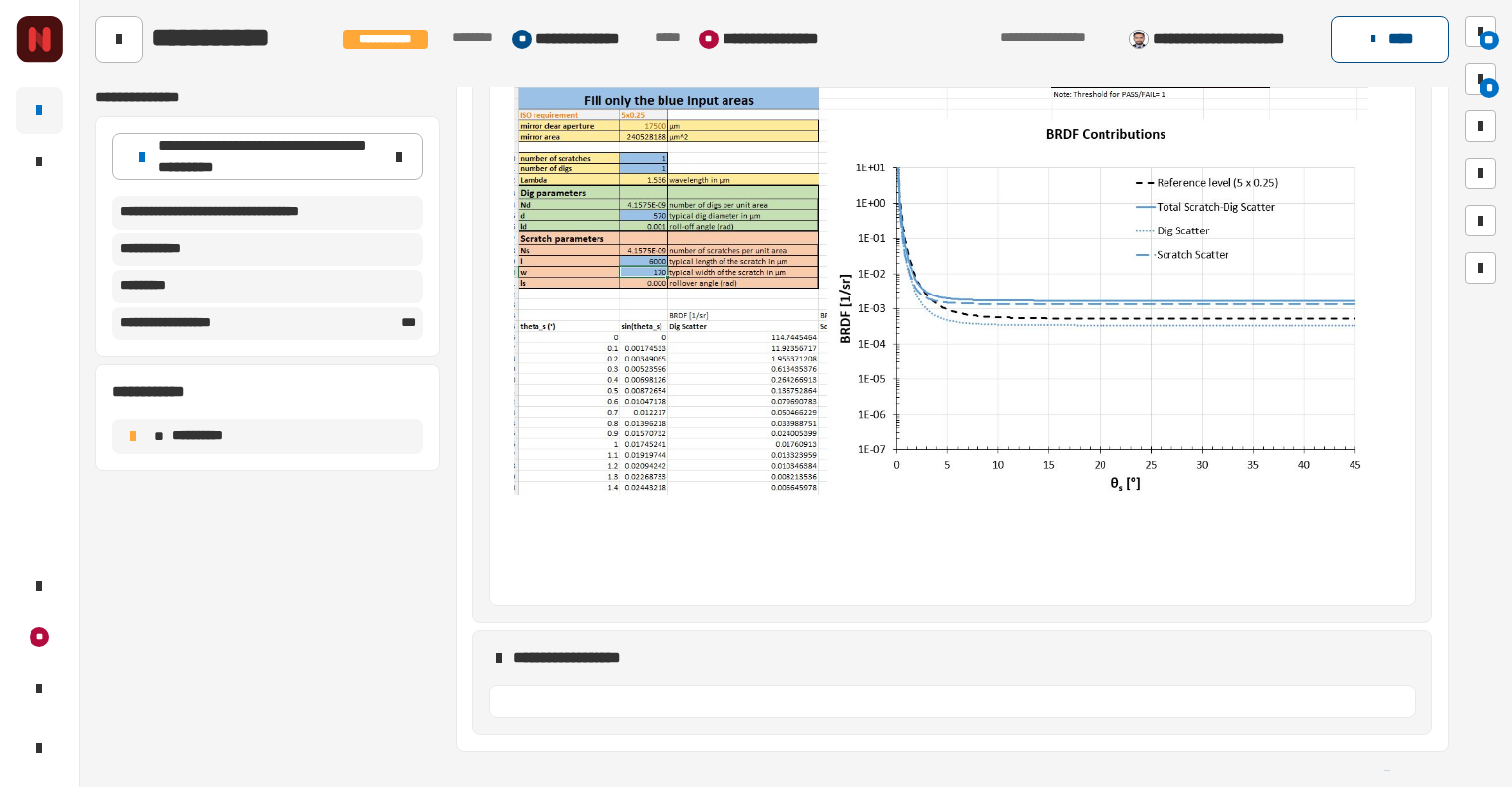 click on "****" 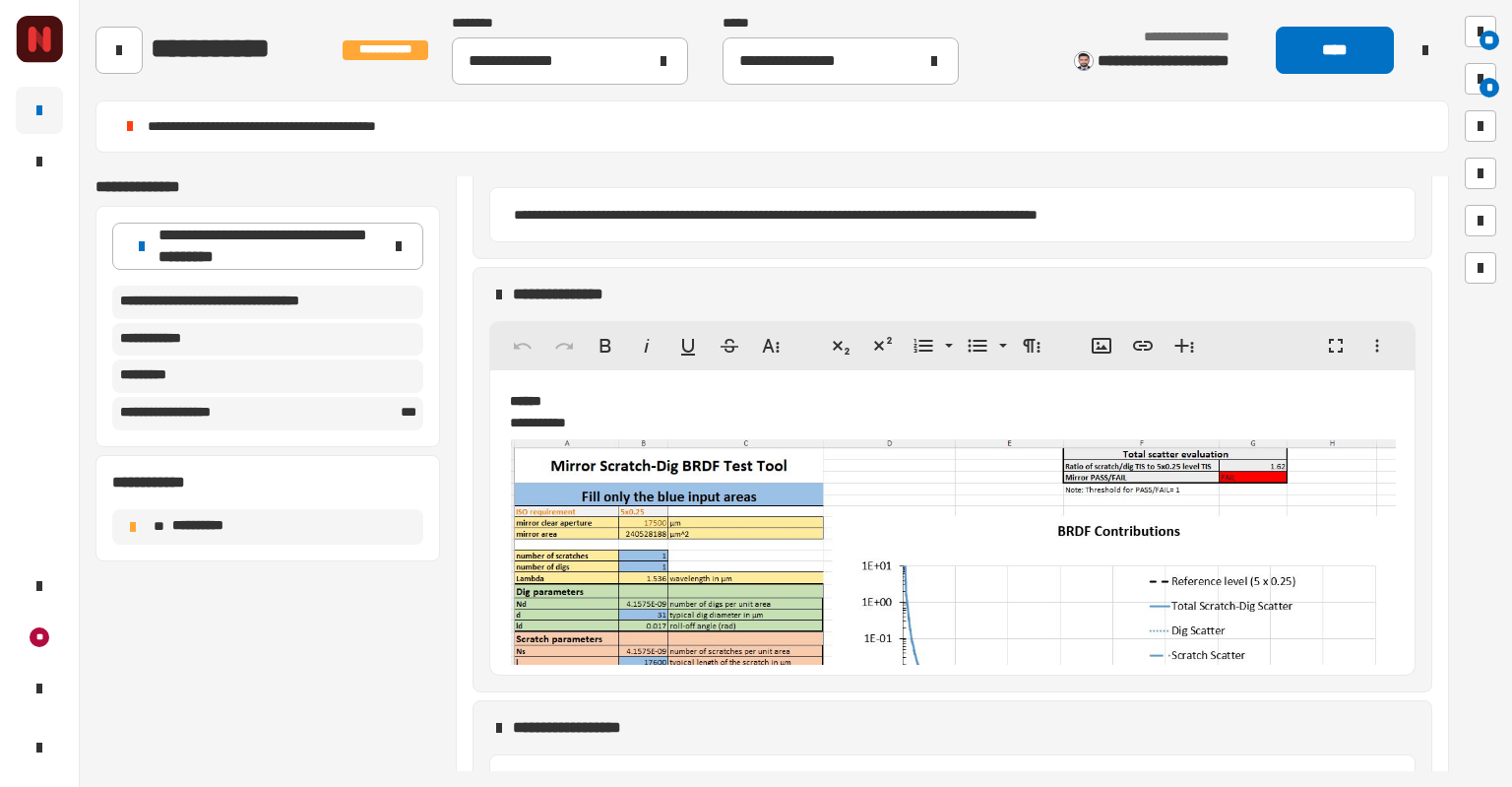 scroll, scrollTop: 3282, scrollLeft: 0, axis: vertical 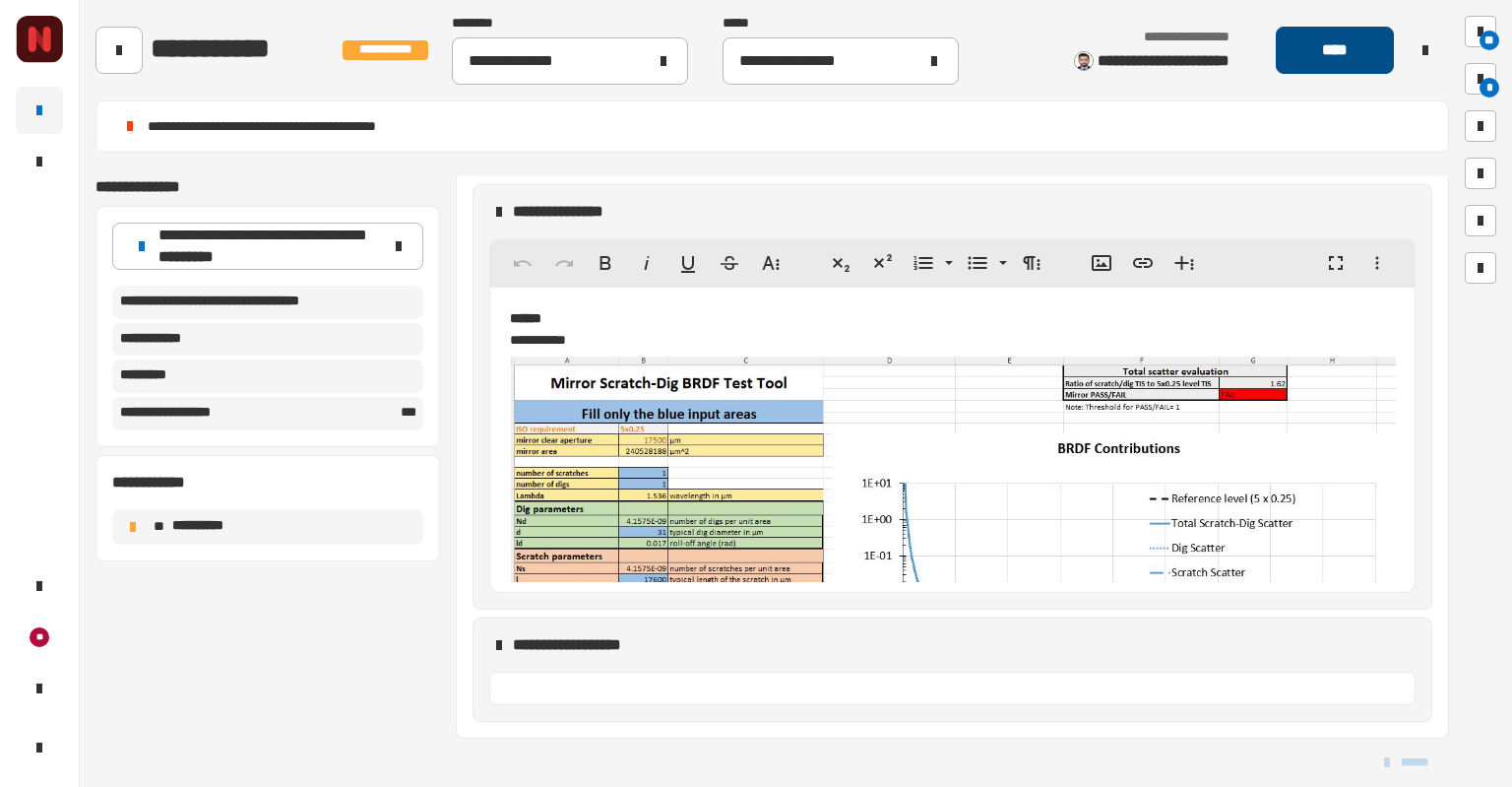 click on "****" 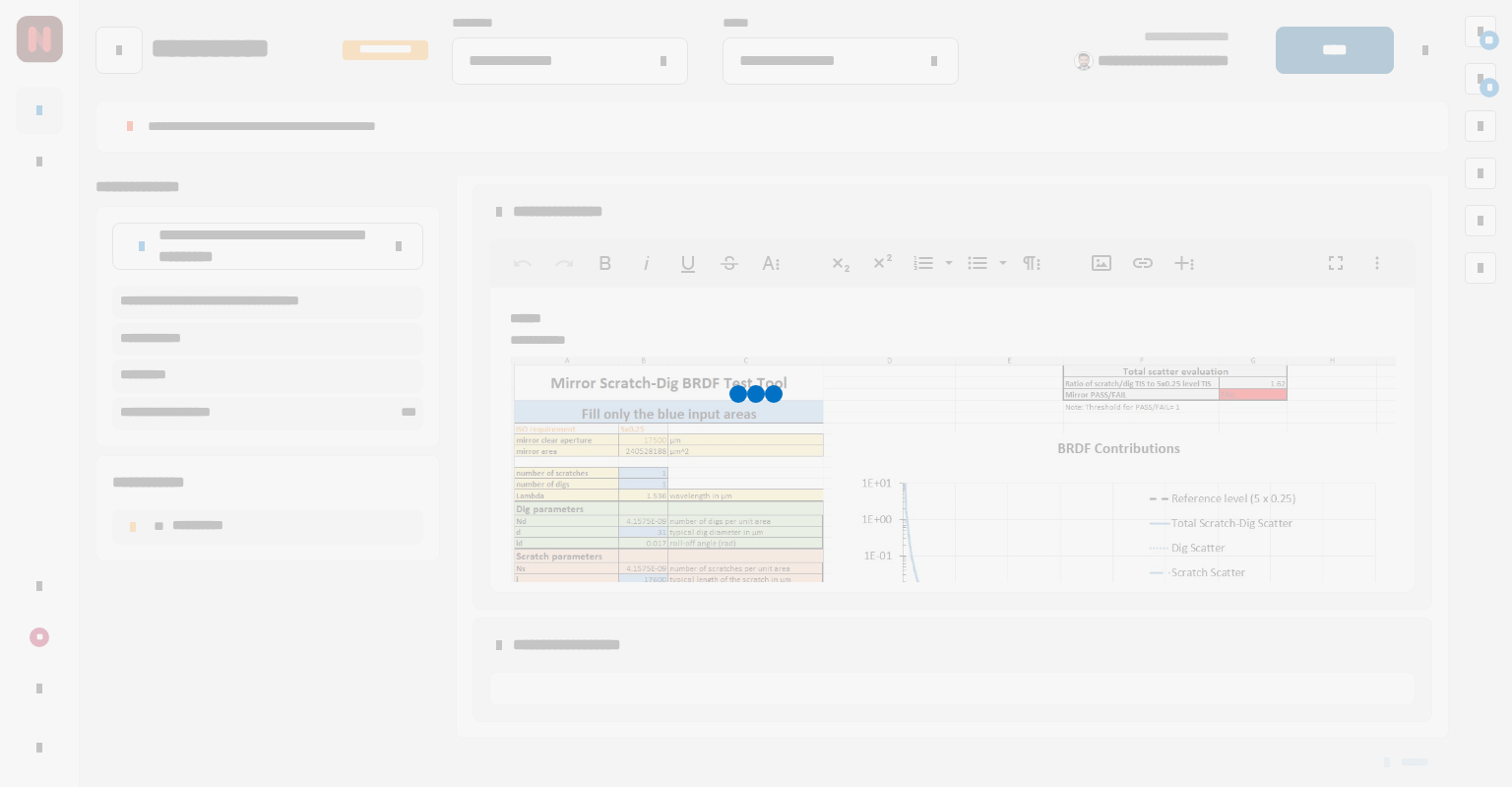 scroll, scrollTop: 3343, scrollLeft: 0, axis: vertical 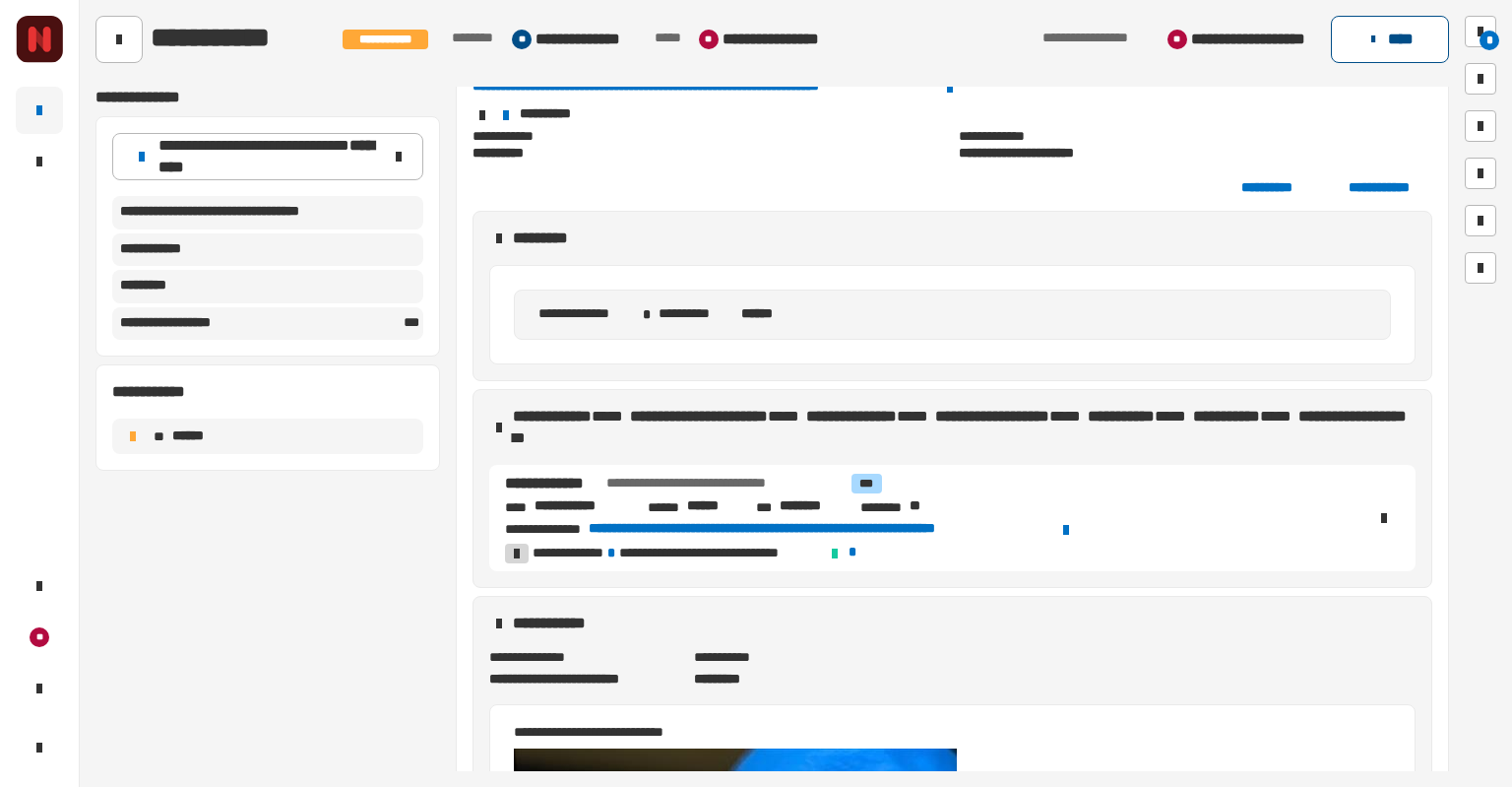 click on "****" 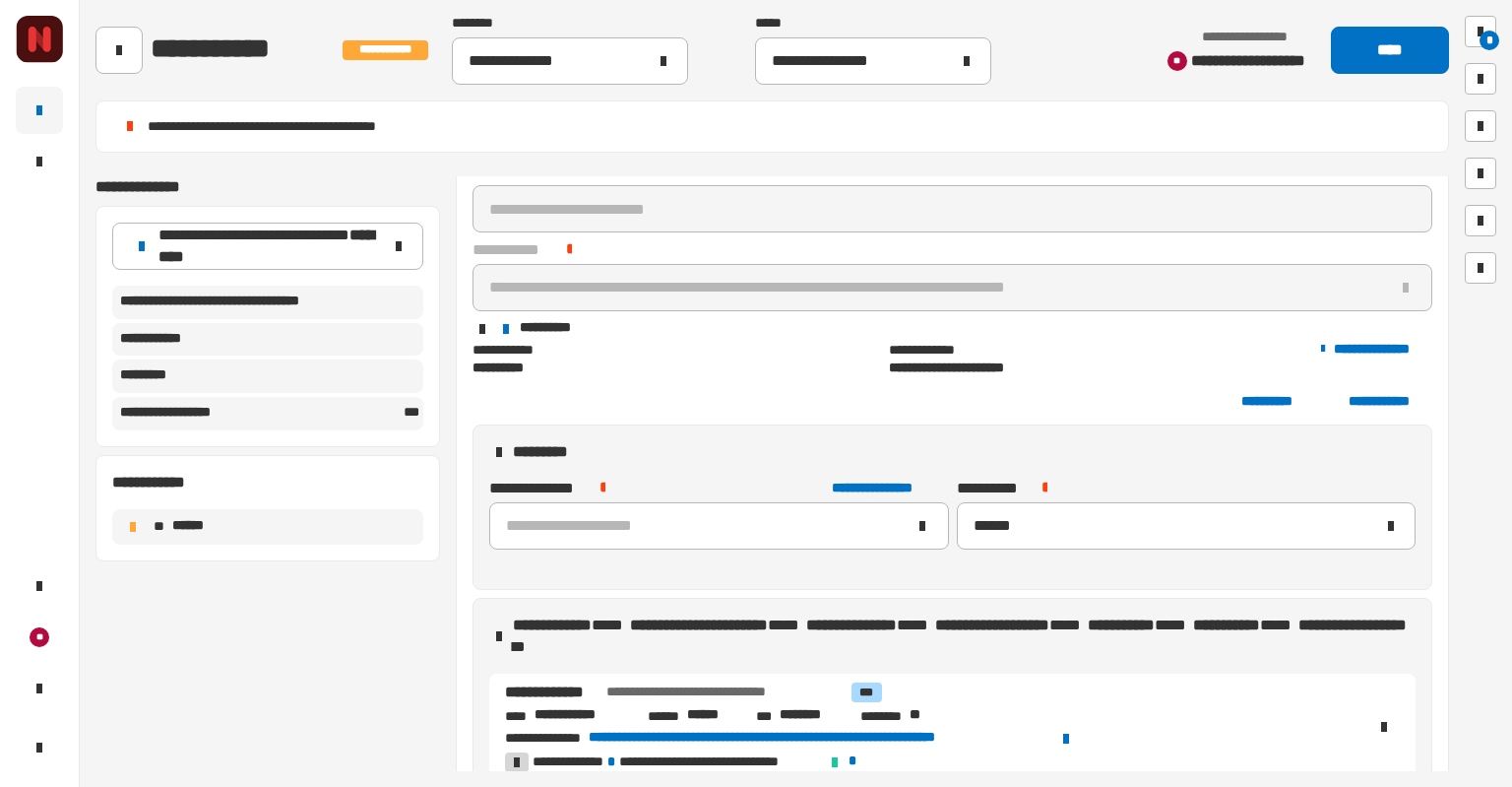scroll, scrollTop: 240, scrollLeft: 0, axis: vertical 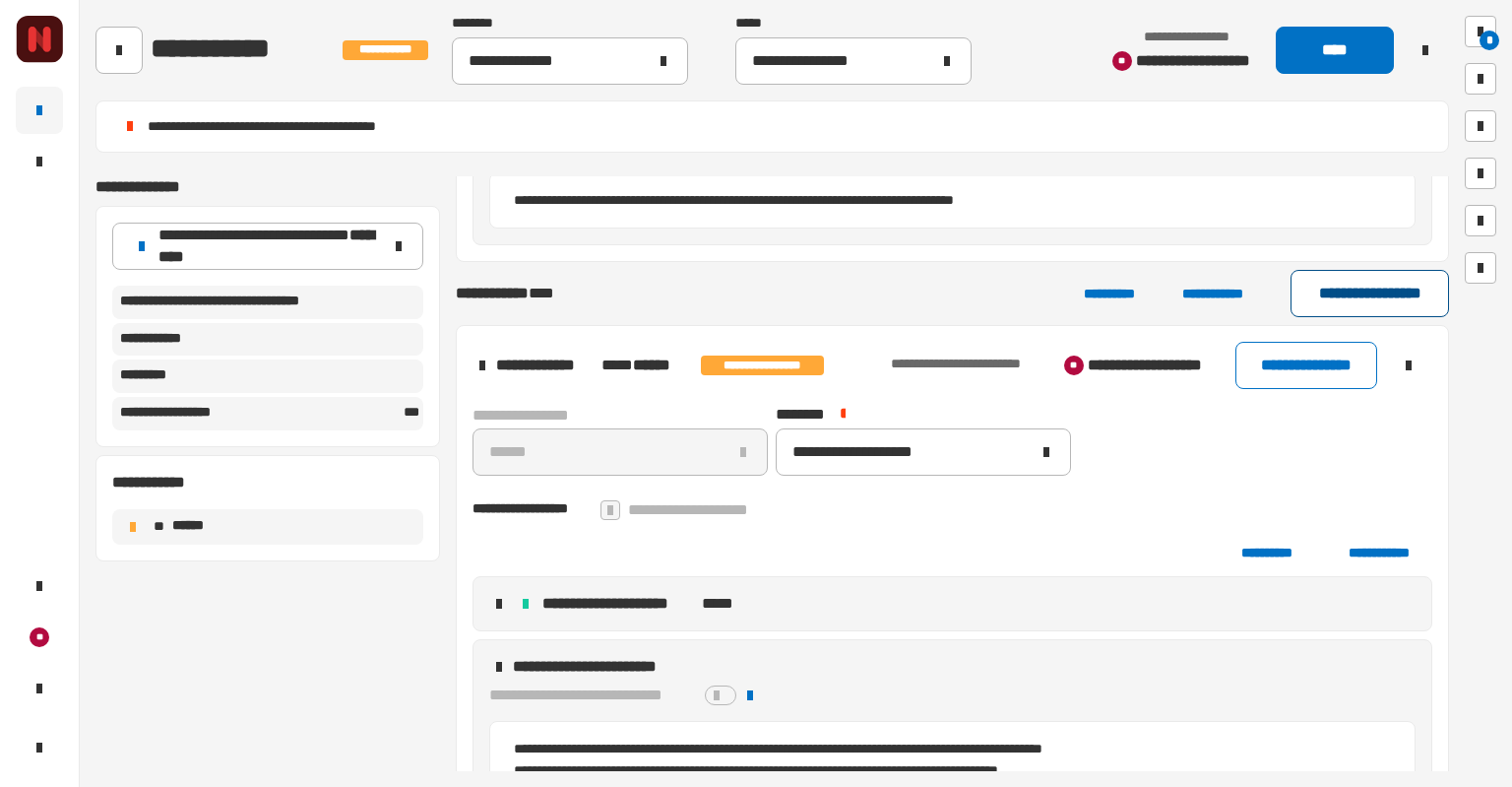 click on "**********" 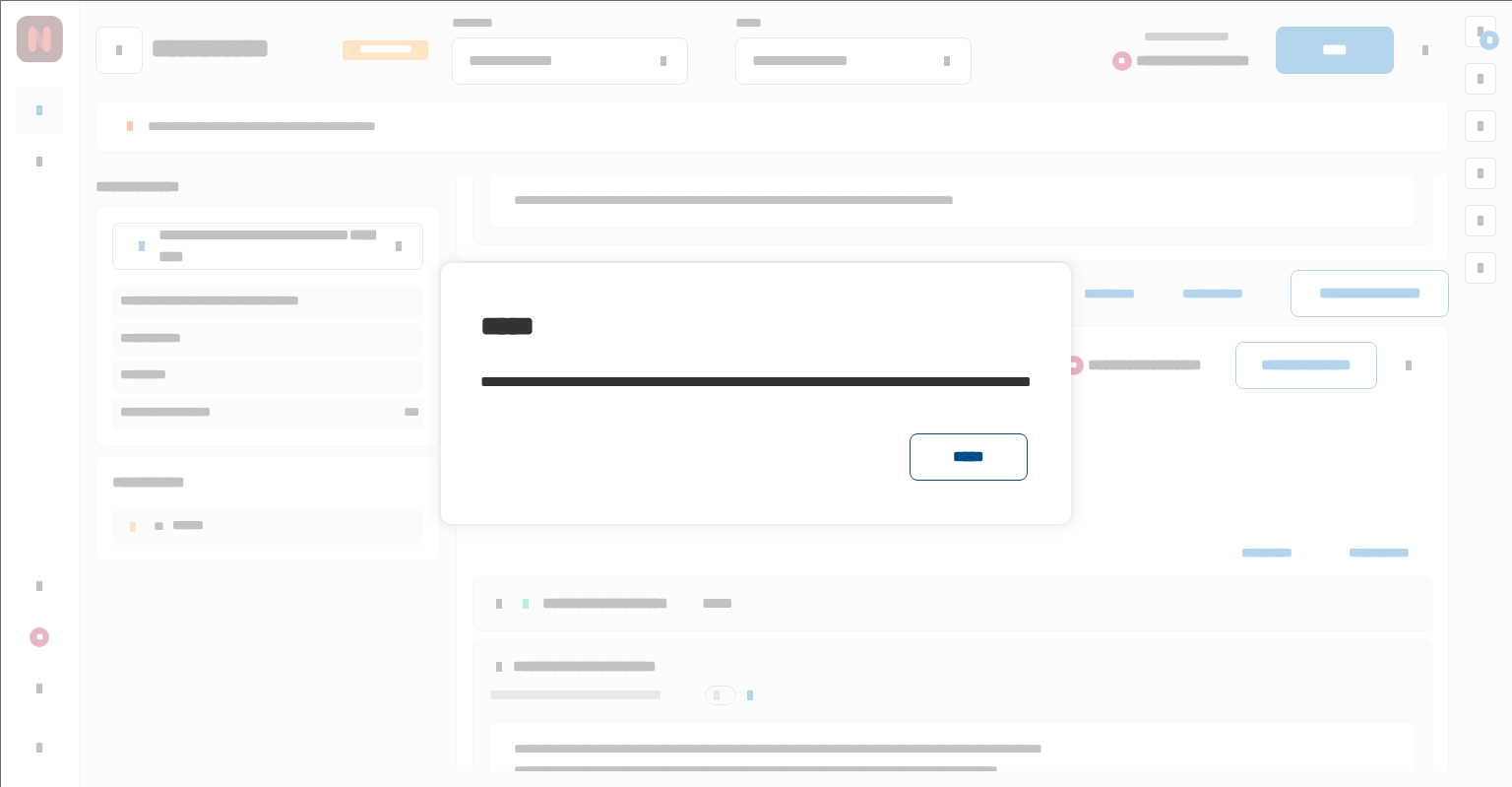 click on "*****" 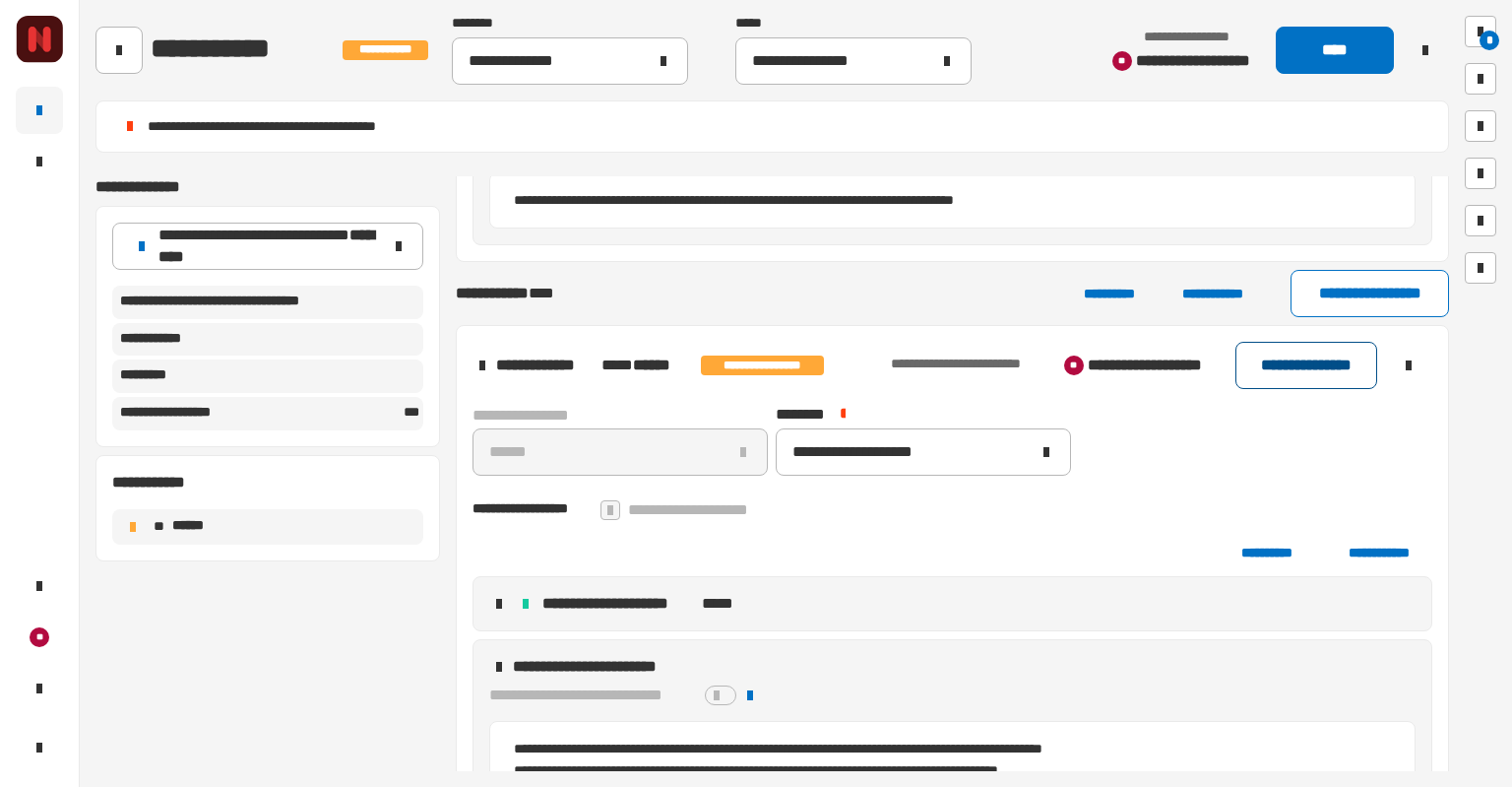 click on "**********" 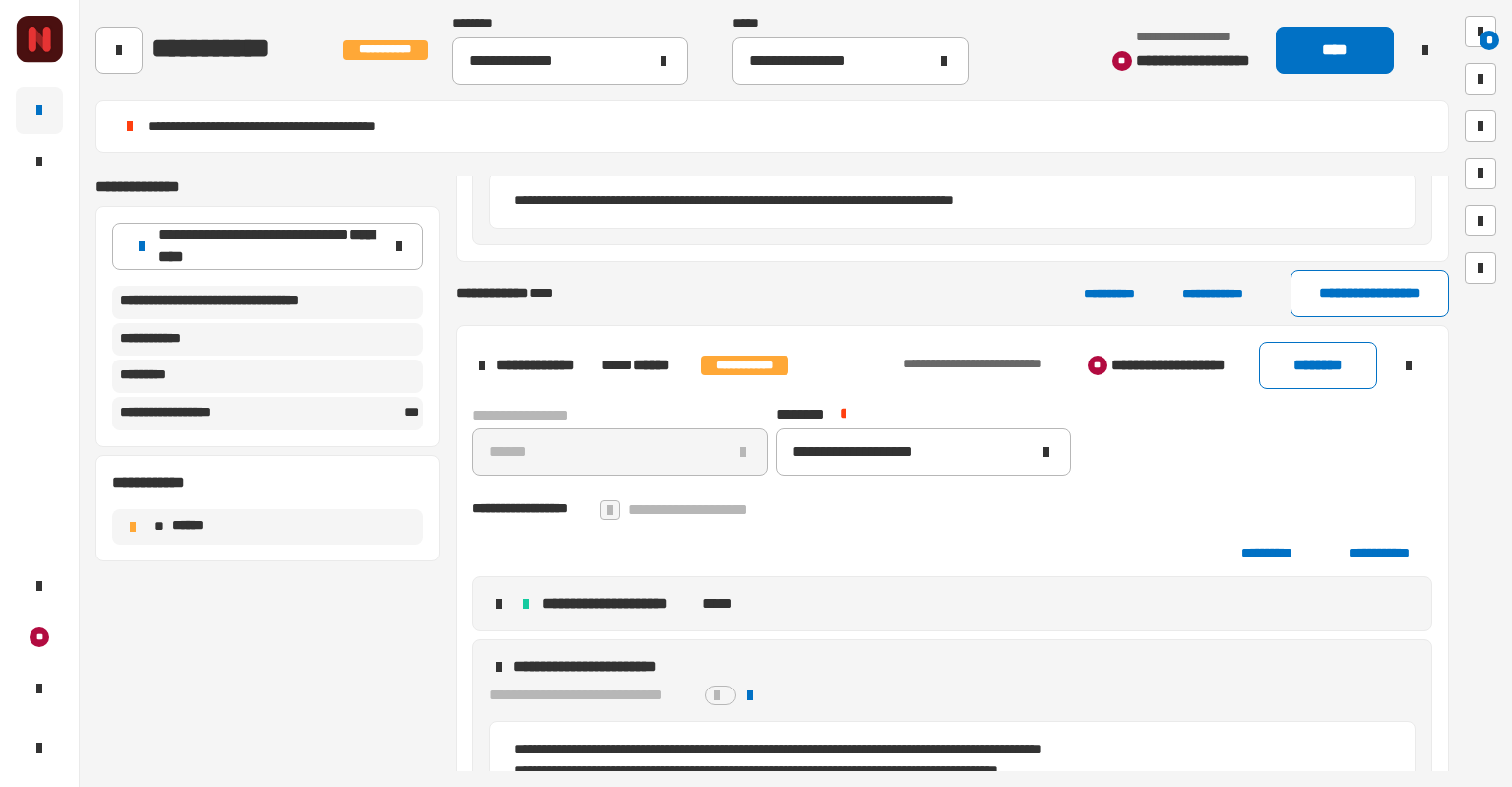 scroll, scrollTop: 1974, scrollLeft: 0, axis: vertical 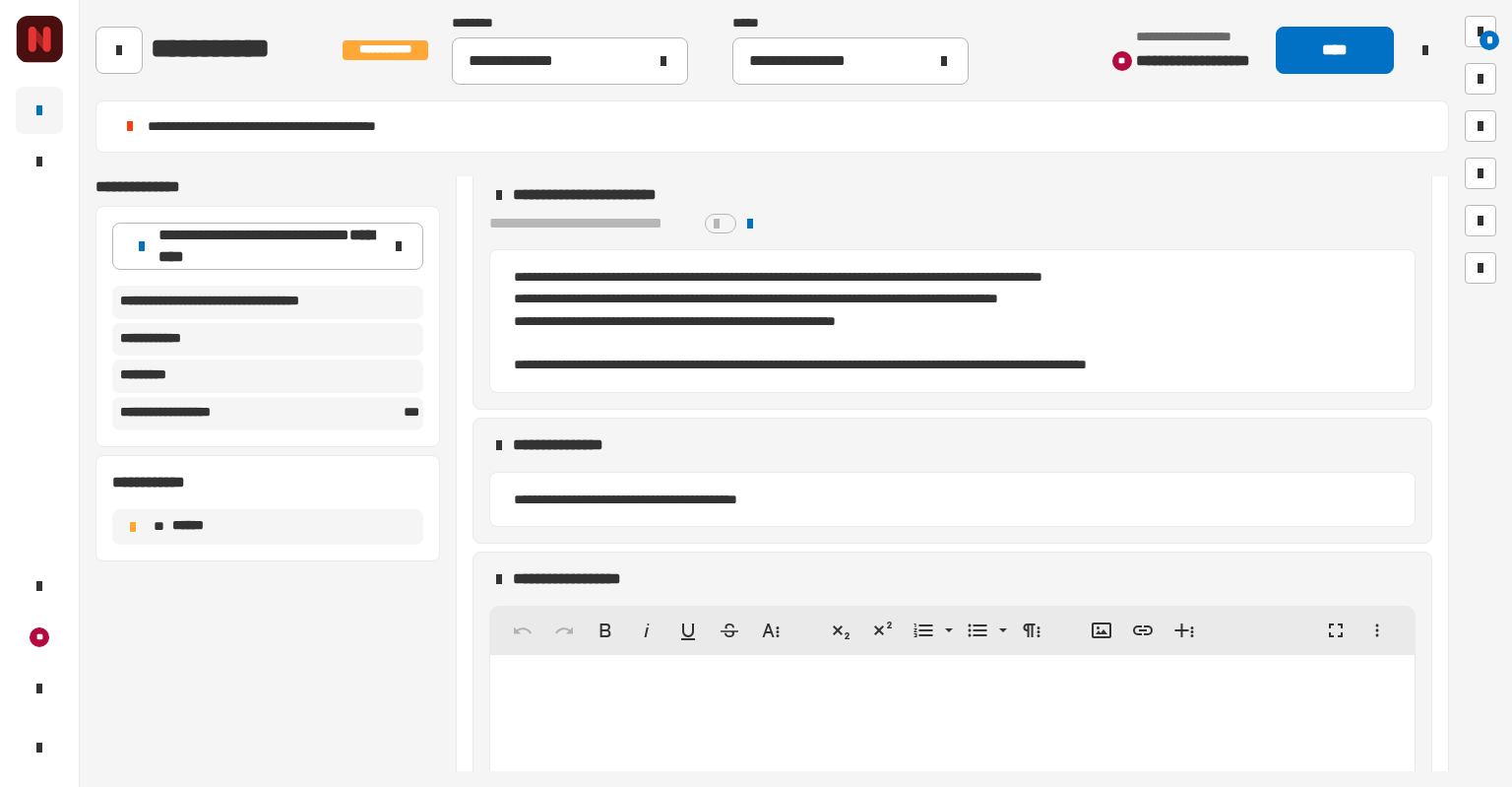click 